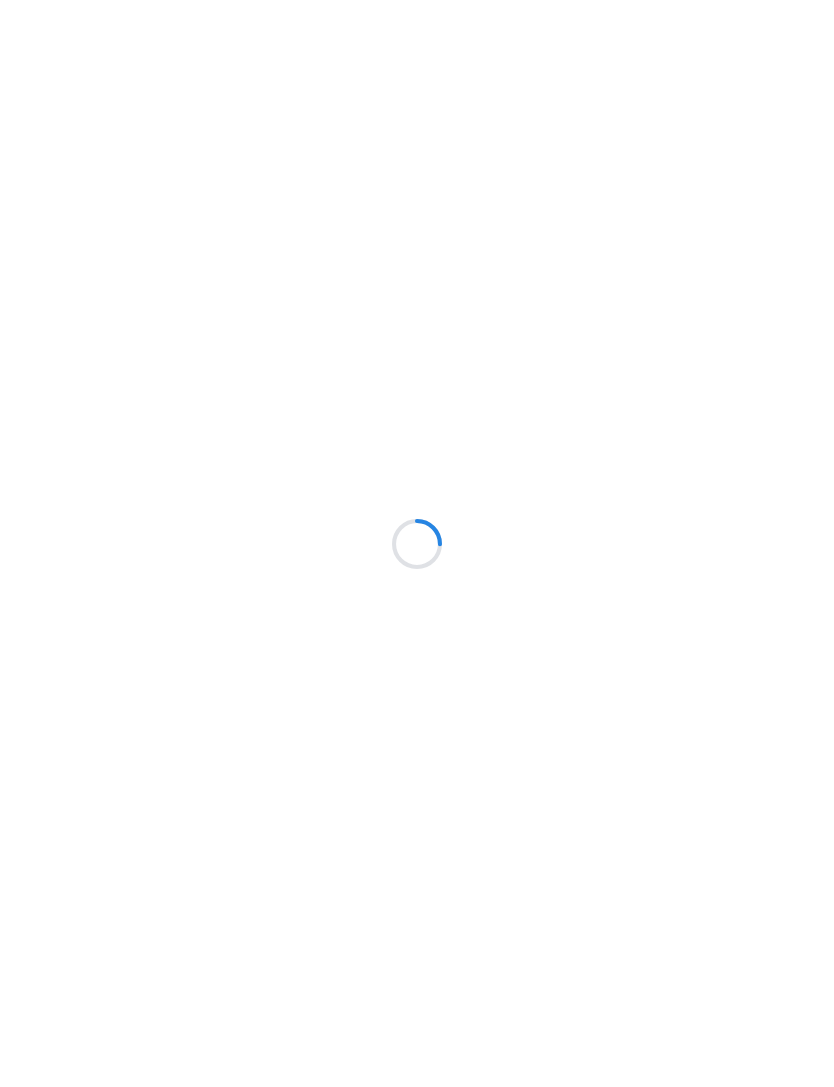 scroll, scrollTop: 0, scrollLeft: 0, axis: both 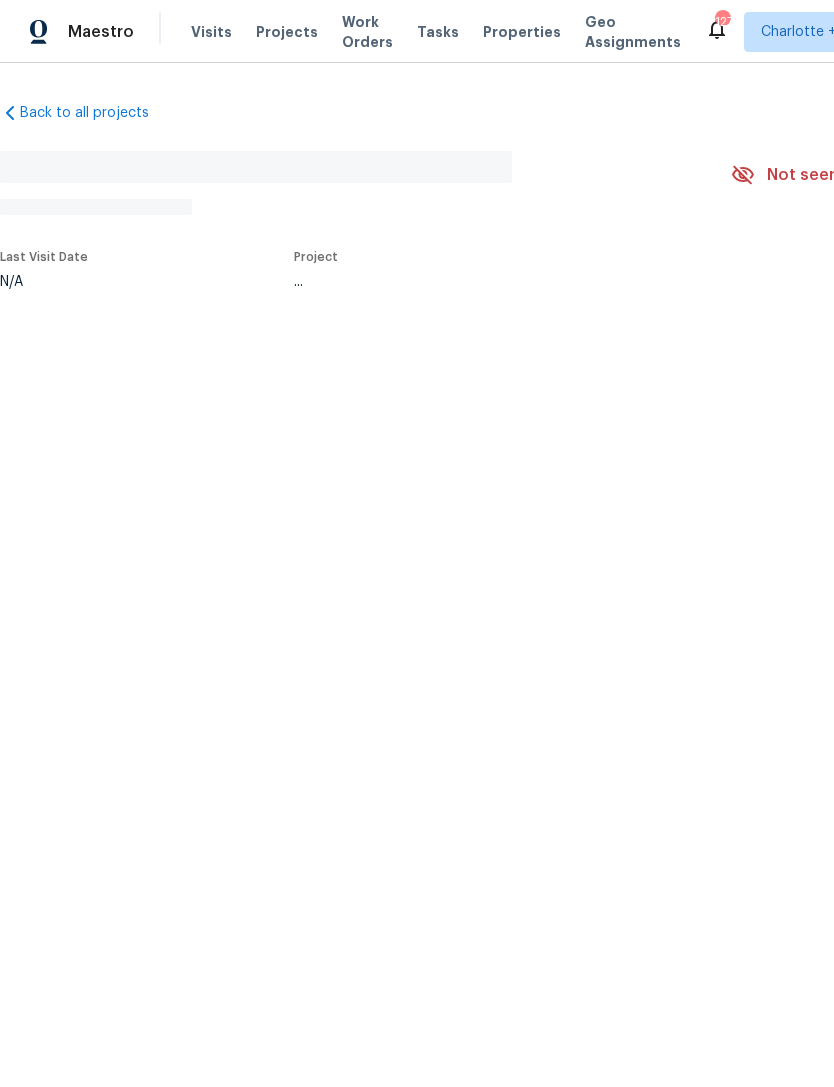 click on "Projects" at bounding box center [287, 32] 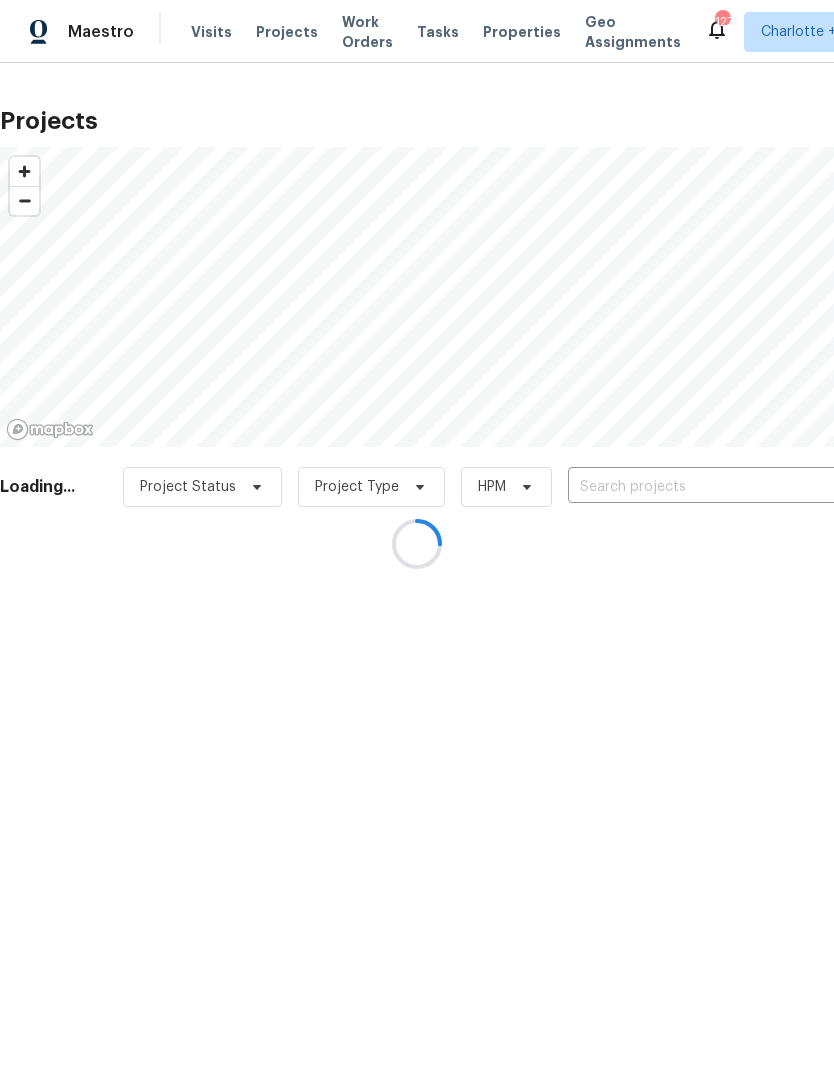 click at bounding box center (417, 543) 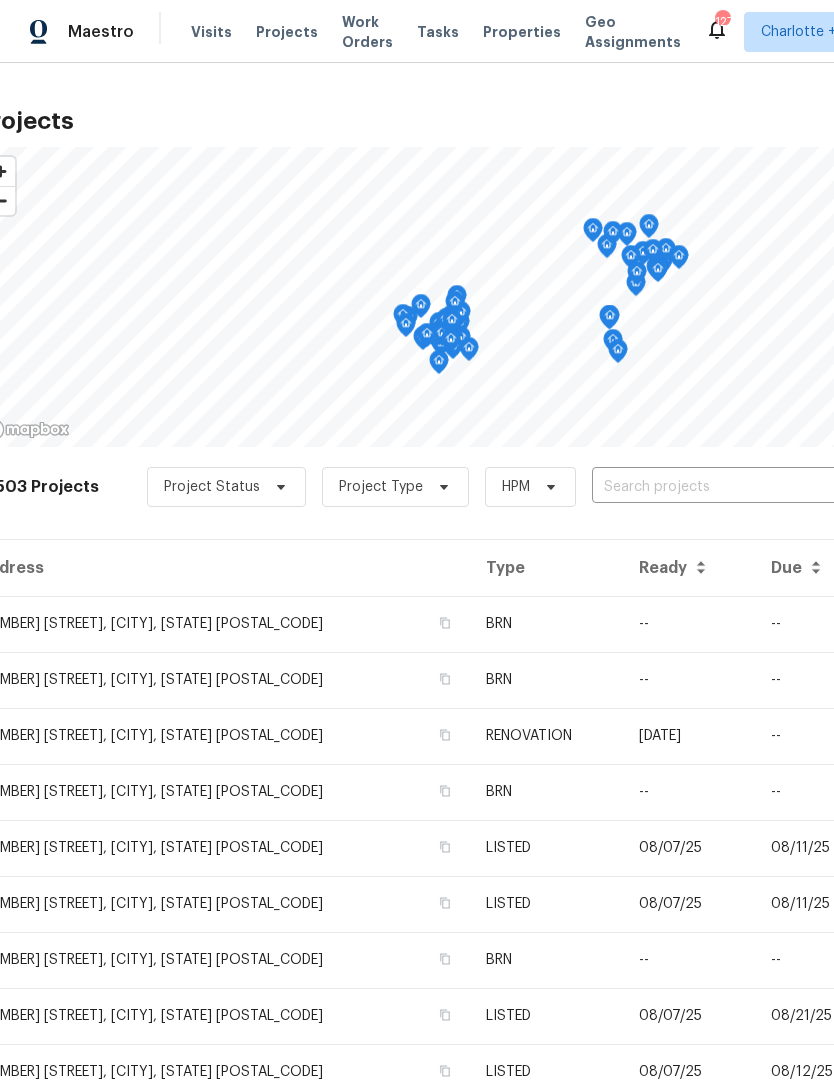 scroll, scrollTop: 0, scrollLeft: 29, axis: horizontal 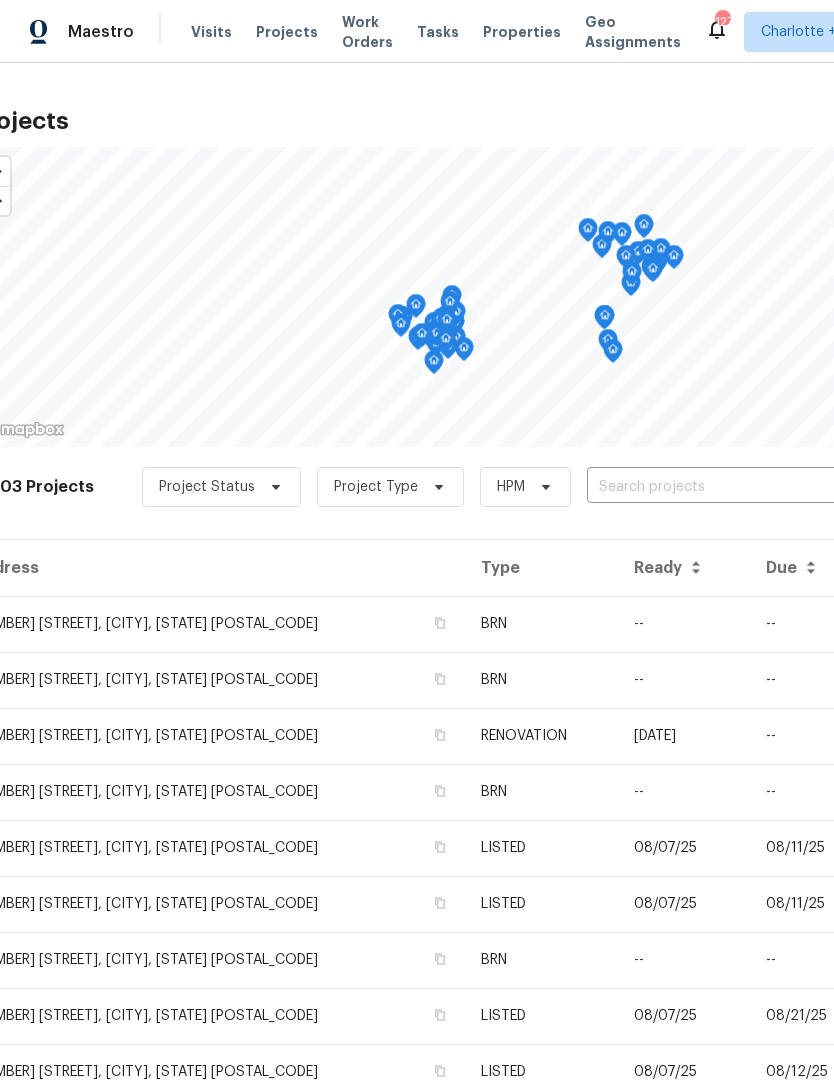 click at bounding box center (701, 487) 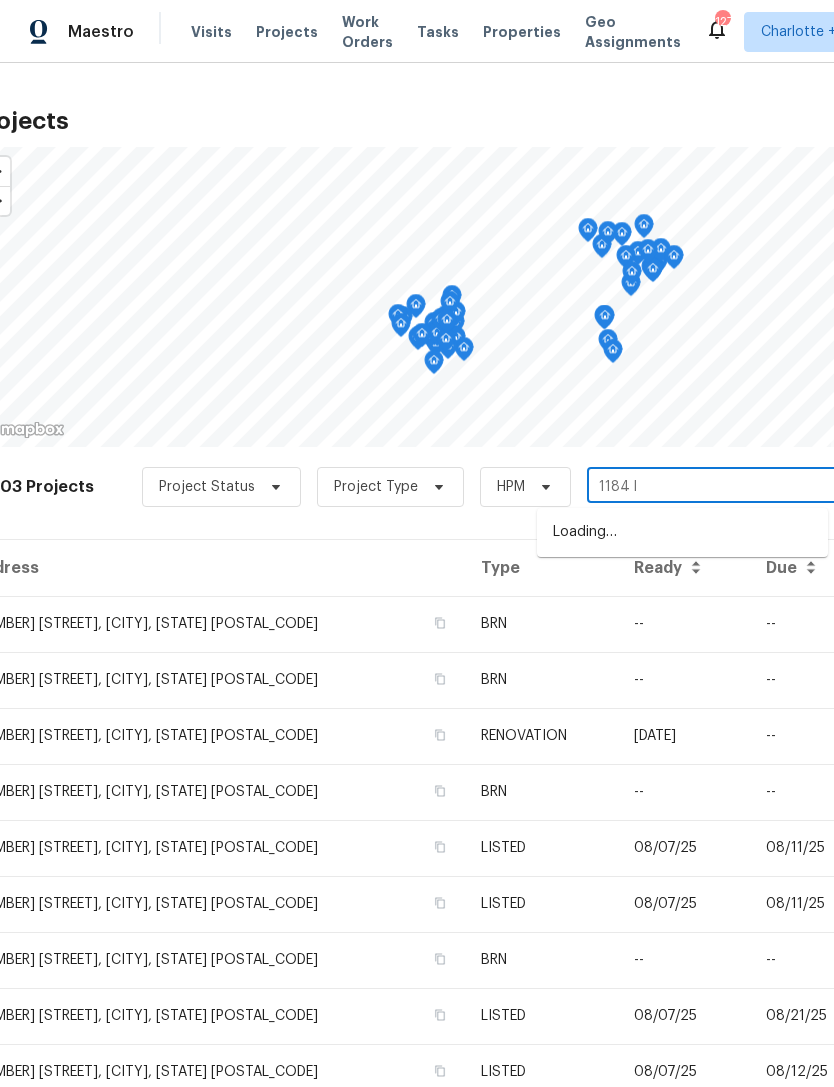 type on "[NUMBER] [STREET]" 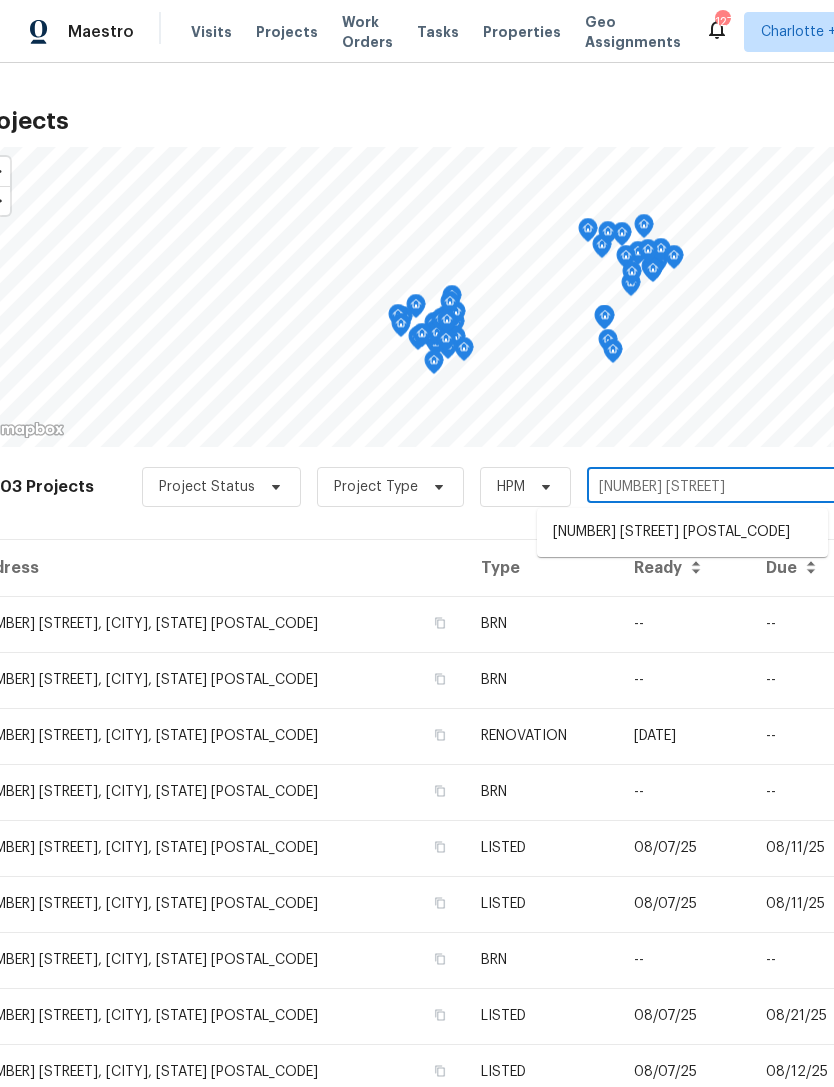 click on "[NUMBER] [STREET] [POSTAL_CODE]" at bounding box center (682, 532) 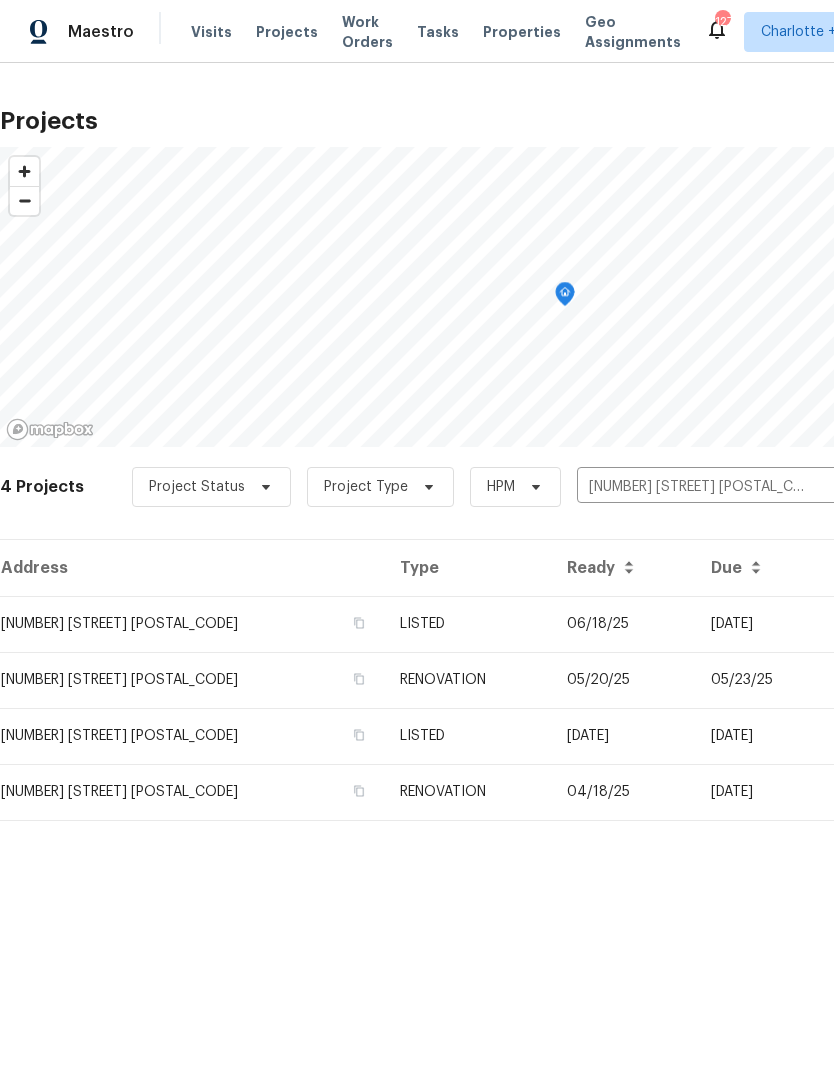 scroll, scrollTop: 0, scrollLeft: 0, axis: both 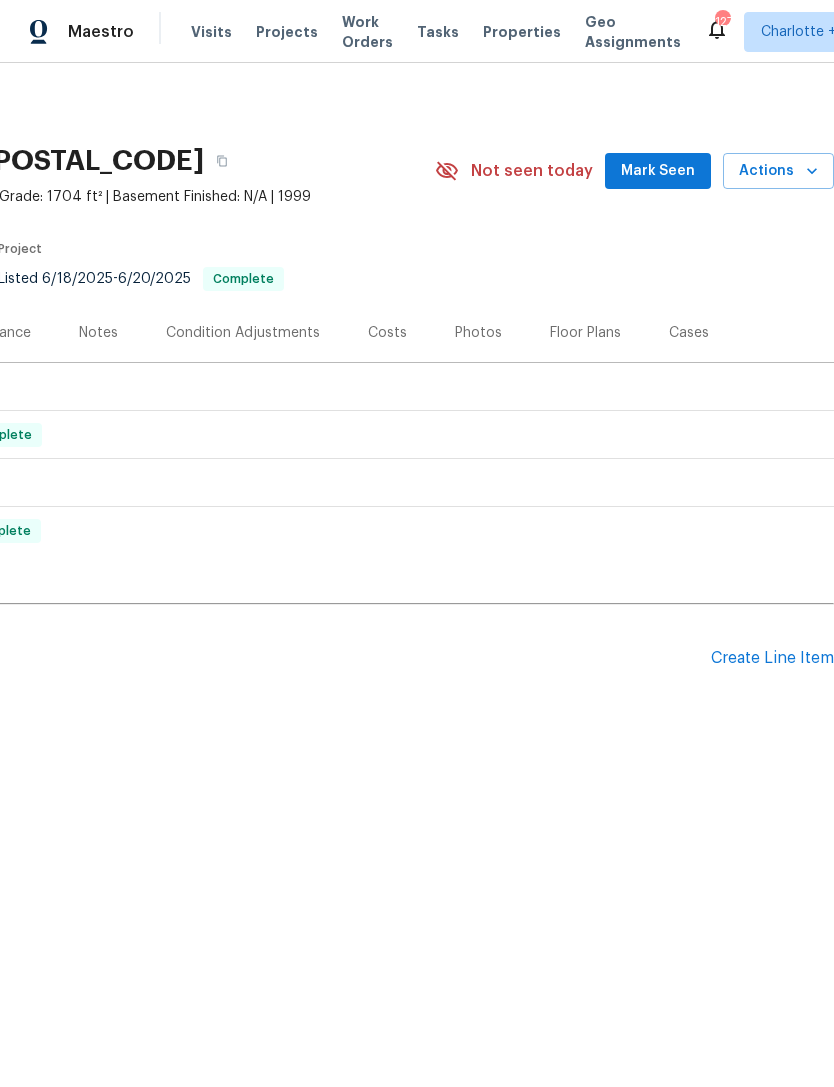 click on "Create Line Item" at bounding box center [772, 658] 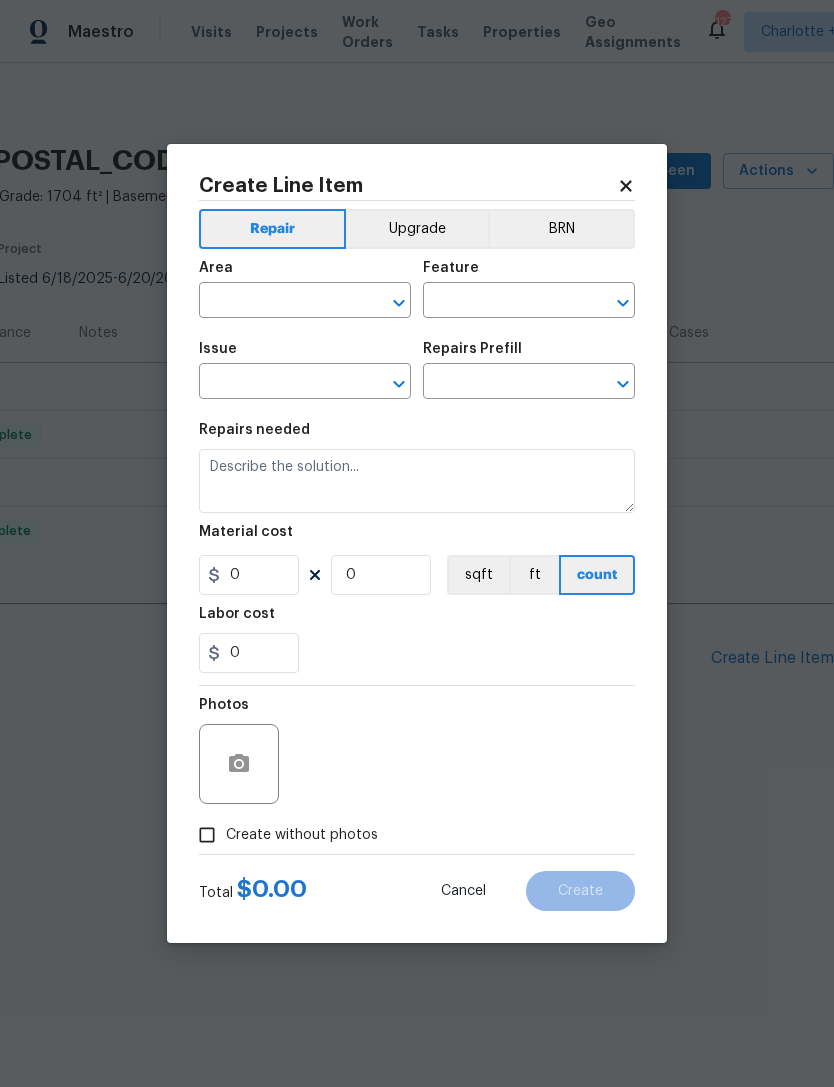 click at bounding box center [277, 302] 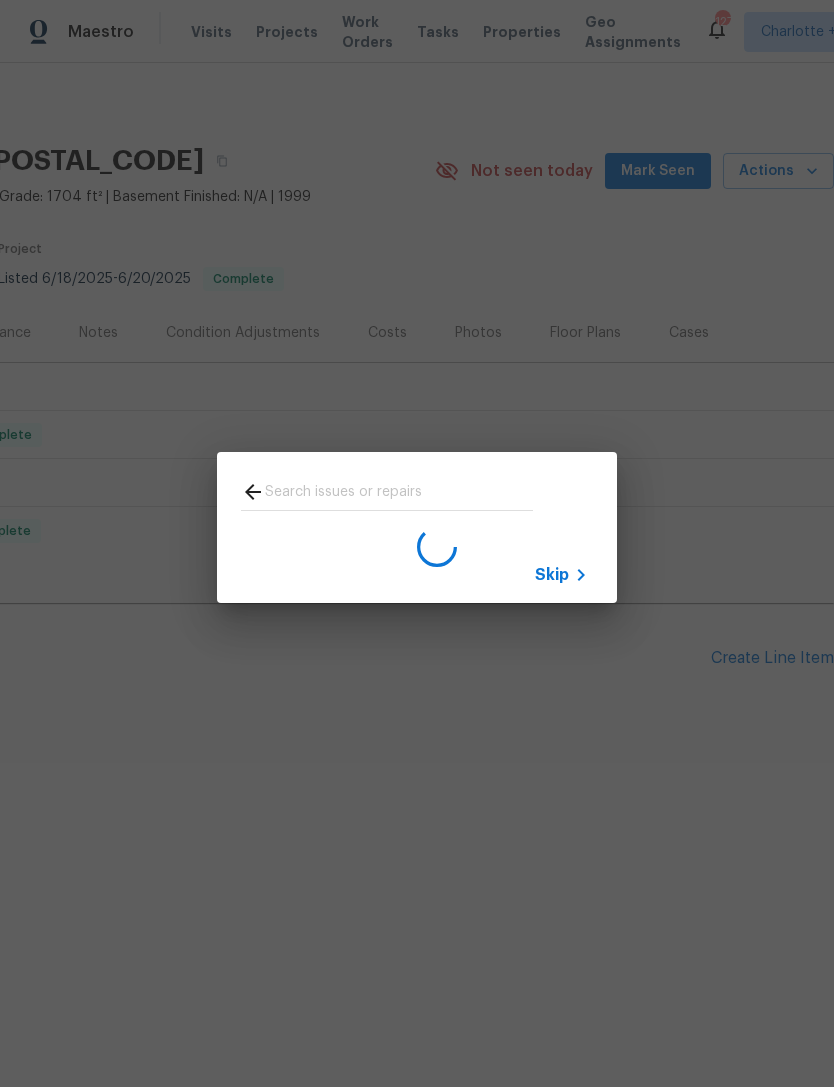 click on "Skip" at bounding box center (417, 527) 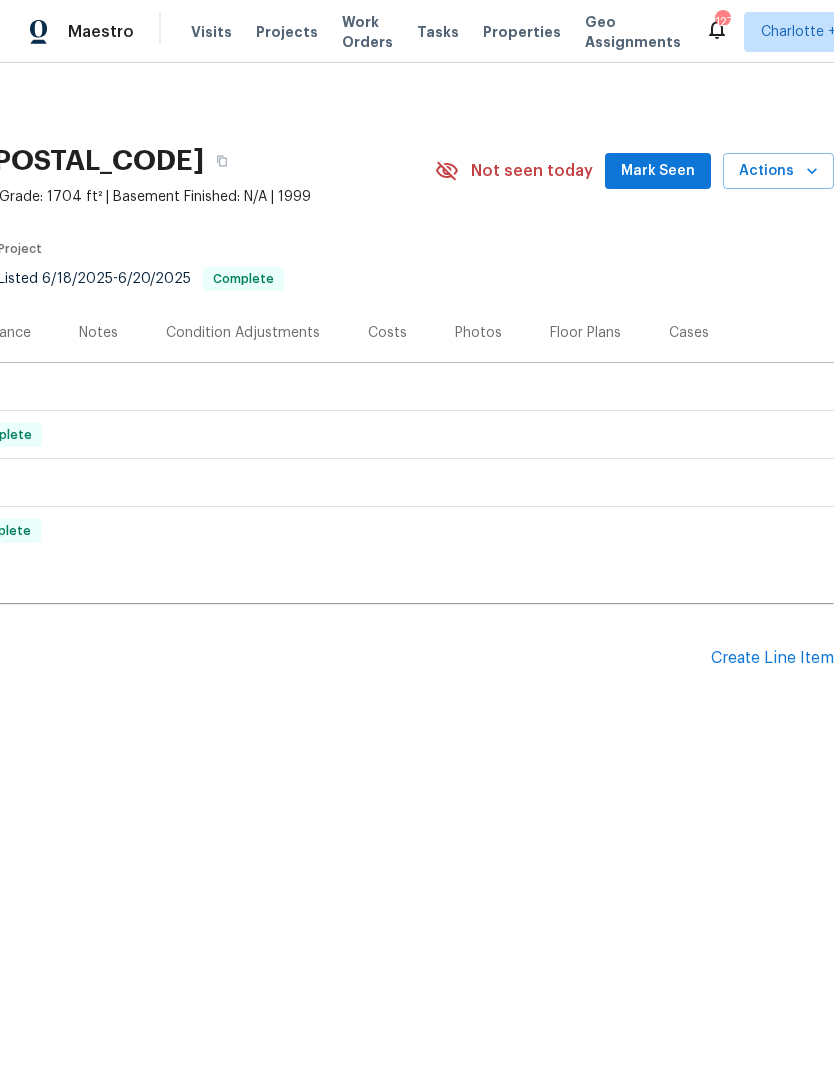 click on "Create Line Item" at bounding box center [772, 658] 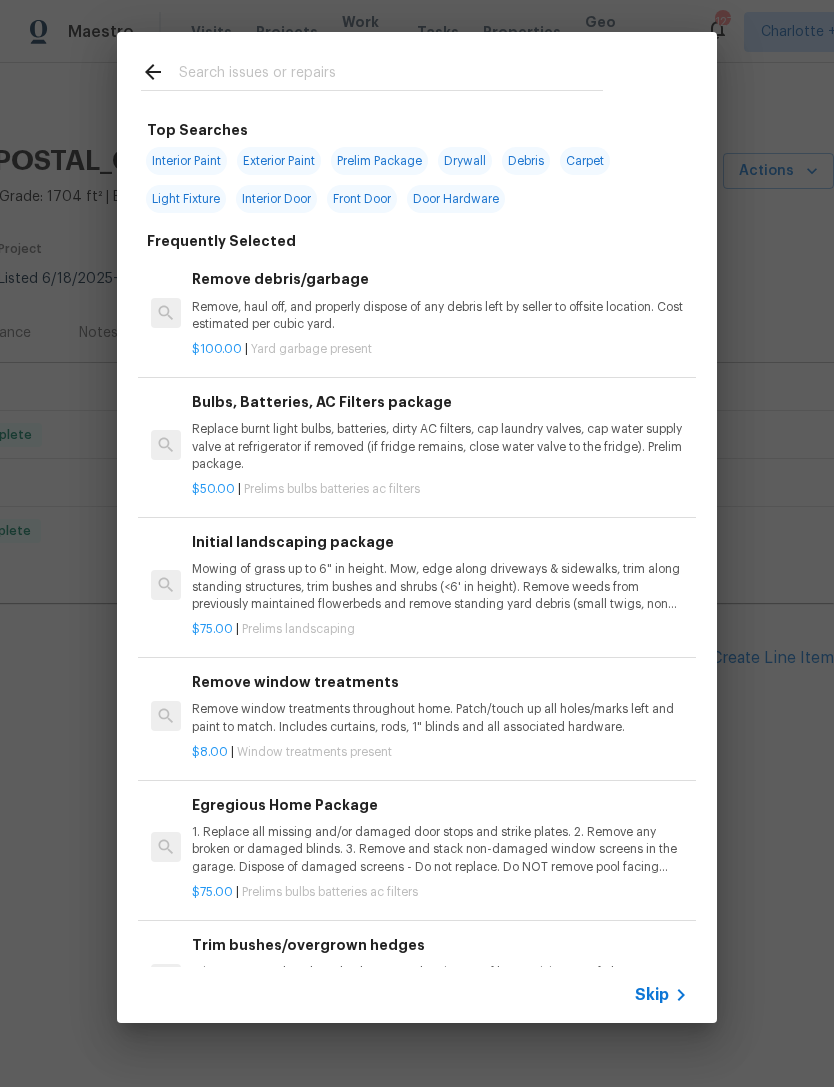 click at bounding box center [391, 75] 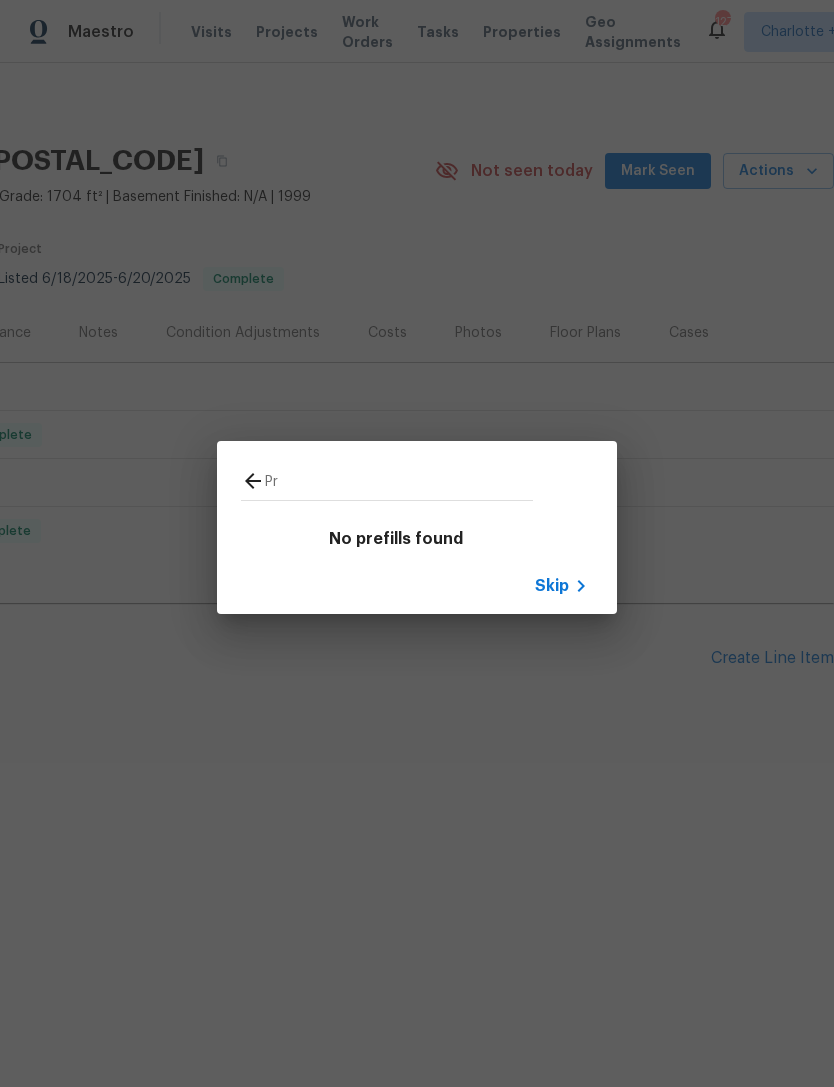 type on "P" 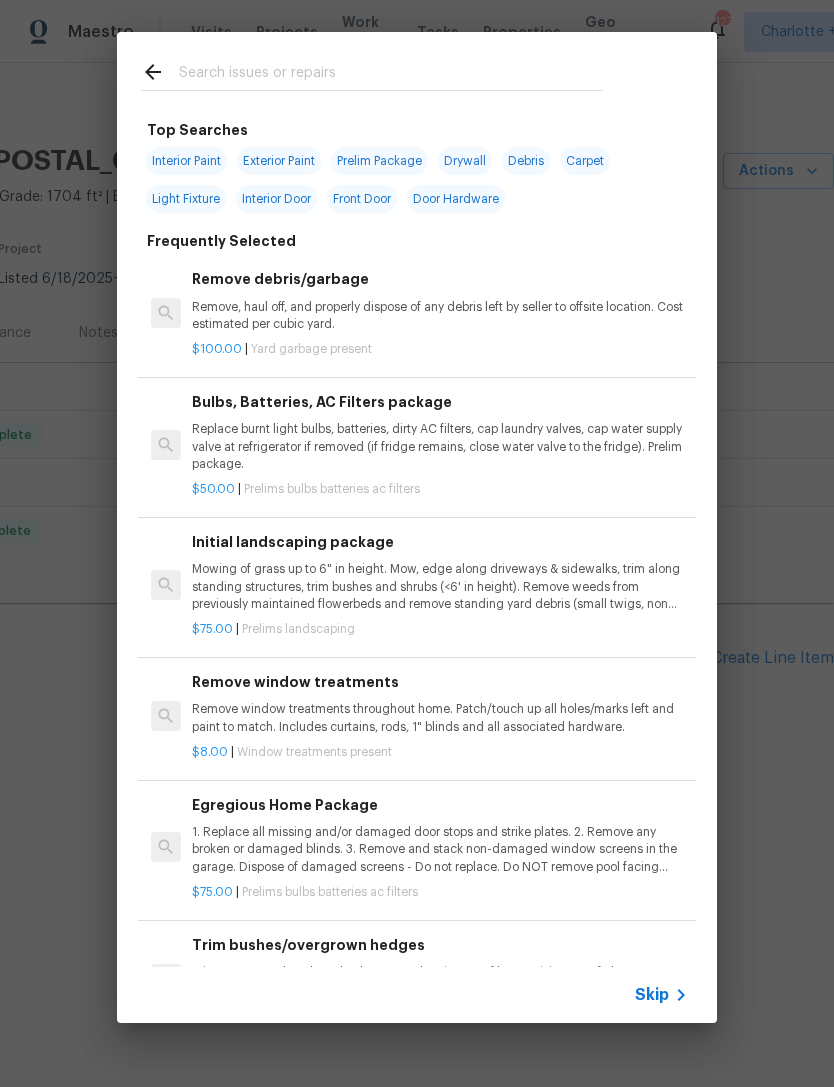 type on "T" 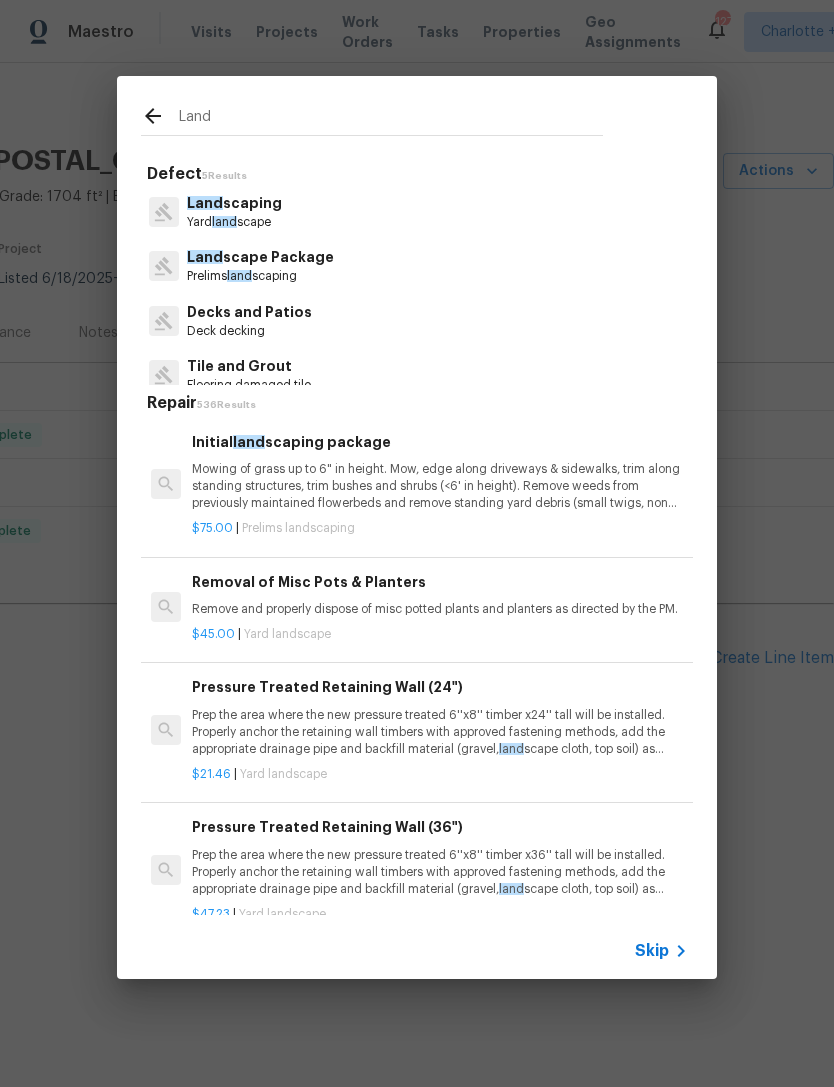 type on "Land" 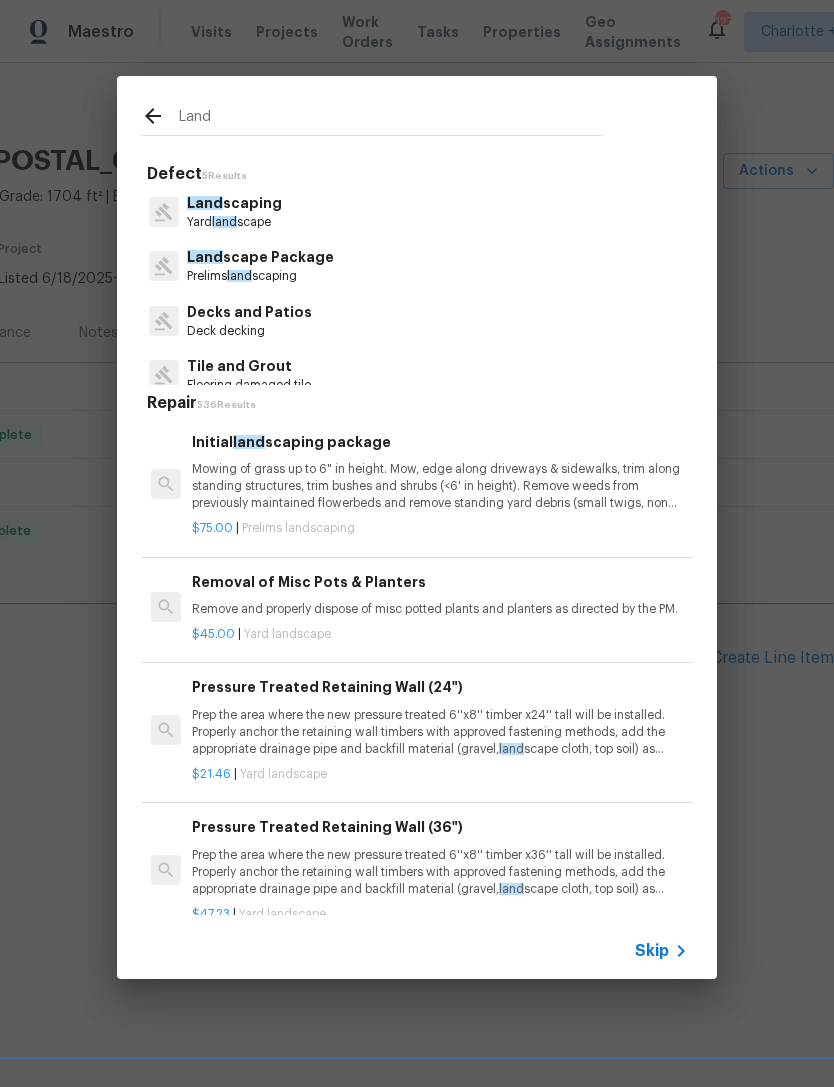 click on "Defect  5  Results" at bounding box center (420, 174) 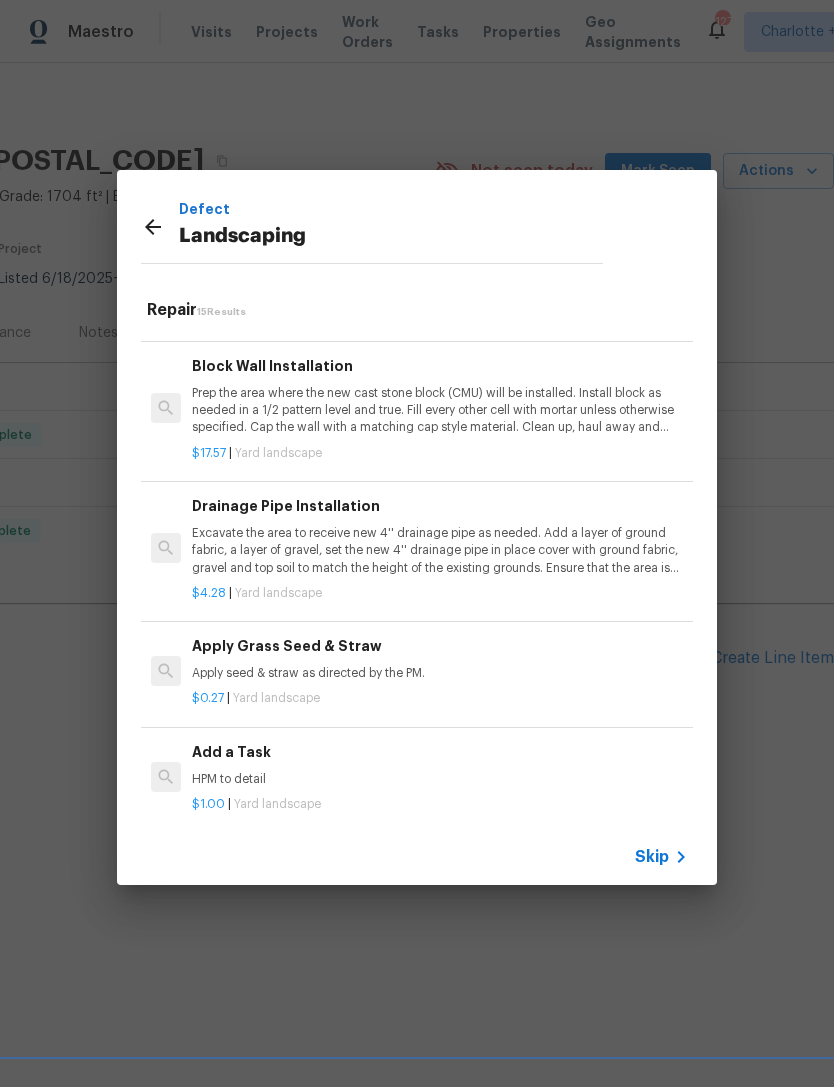 scroll, scrollTop: 1384, scrollLeft: 0, axis: vertical 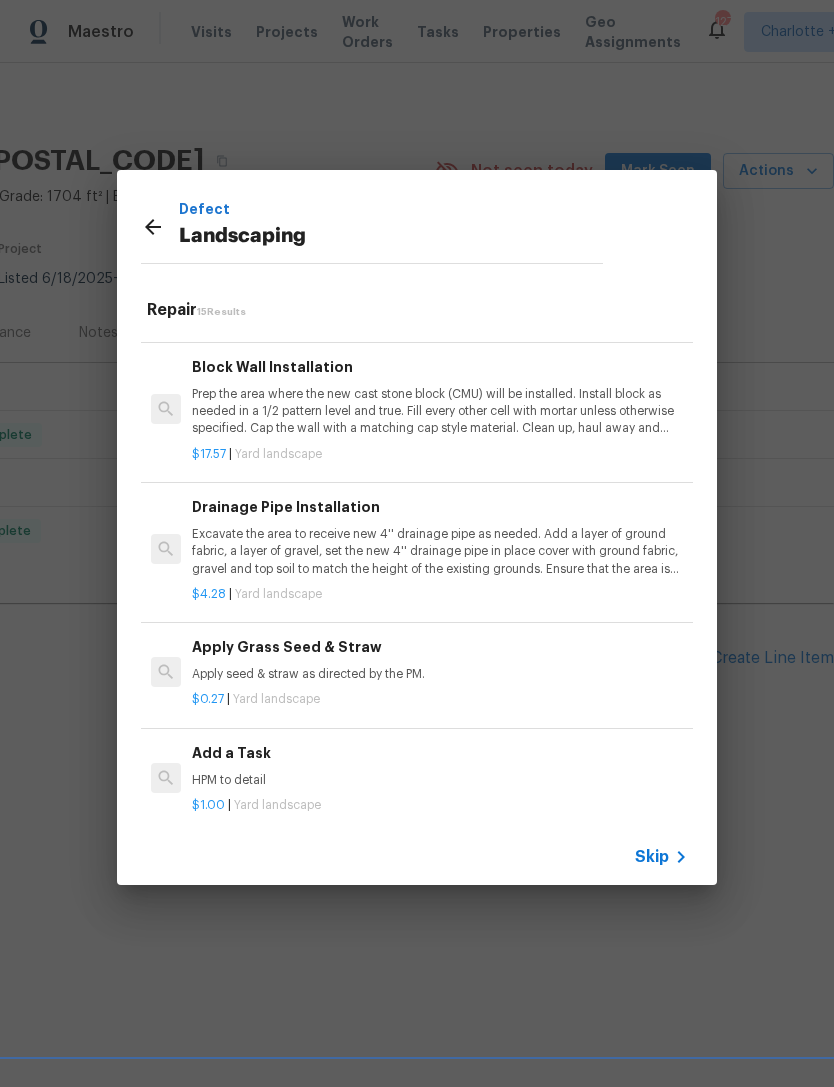 click on "Add a Task" at bounding box center (440, 753) 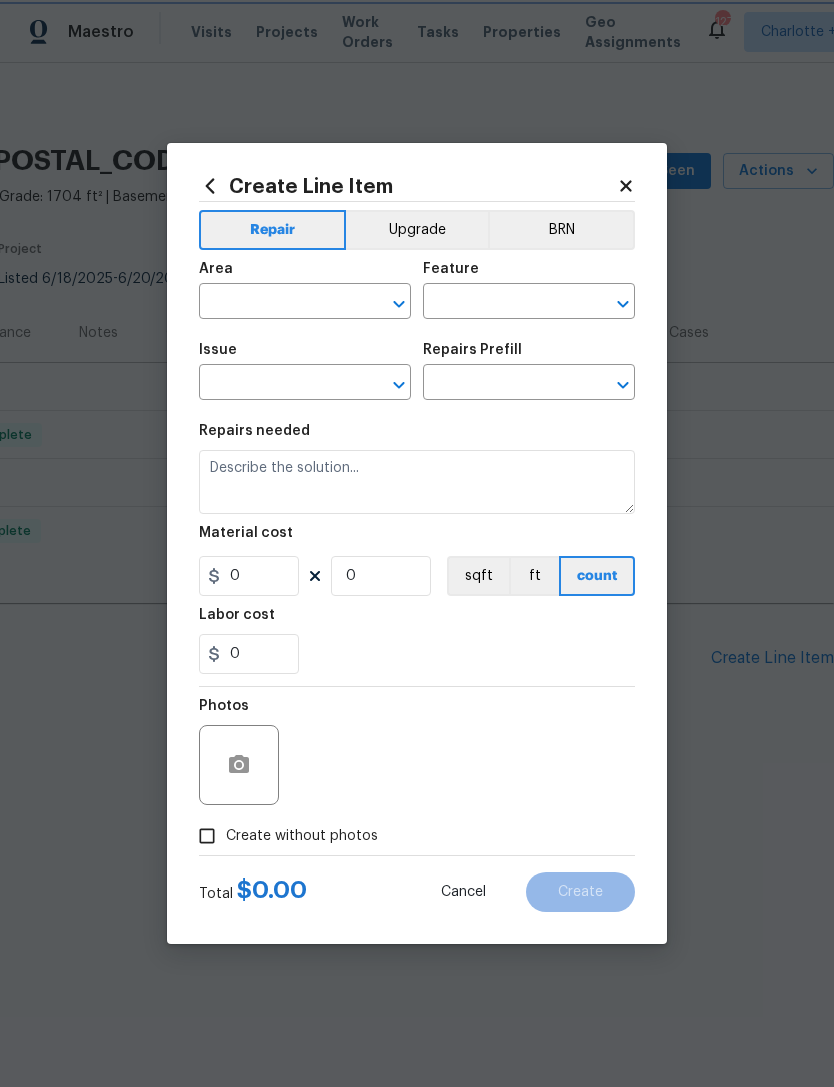 type on "Landscaping" 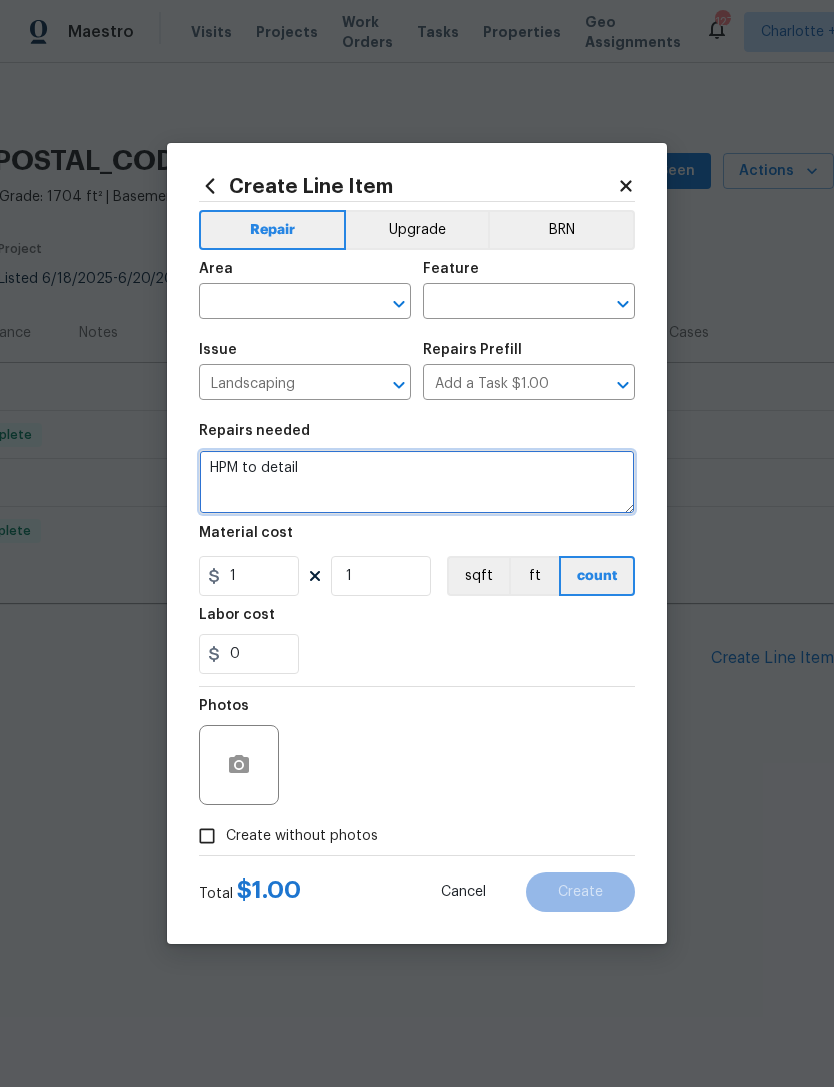 click on "HPM to detail" at bounding box center (417, 482) 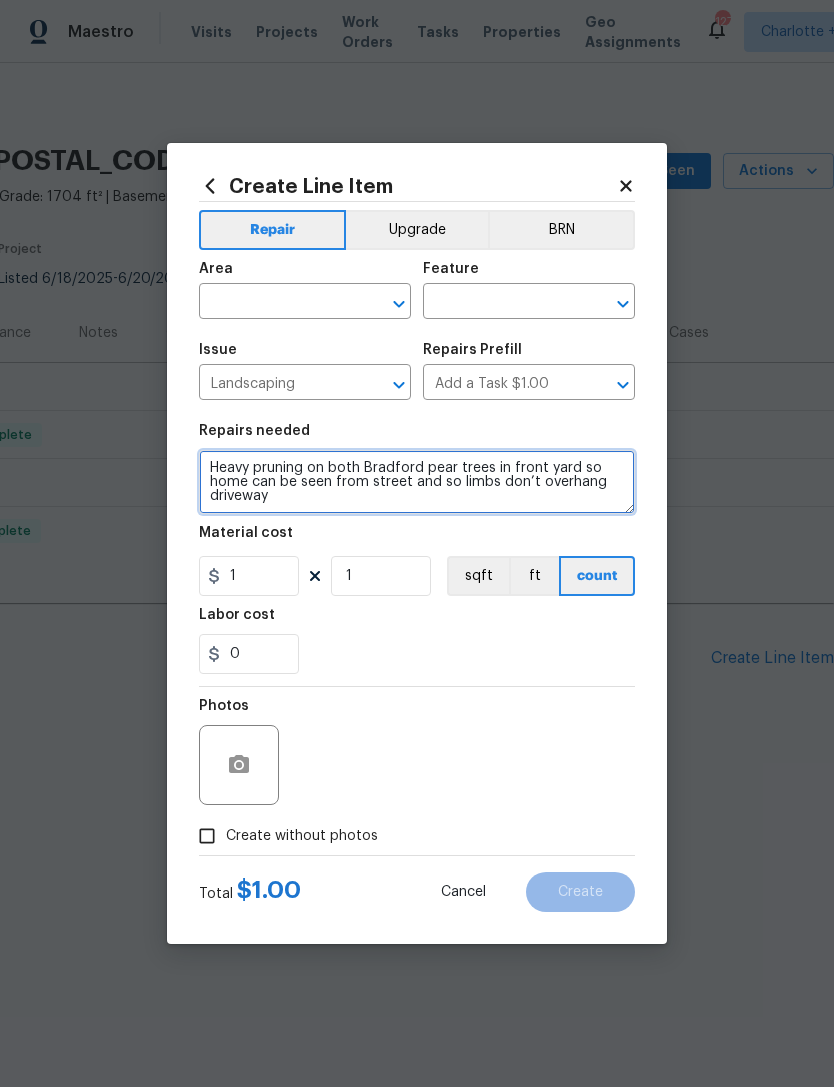 type on "Heavy pruning on both Bradford pear trees in front yard so home can be seen from street and so limbs don’t overhang driveway" 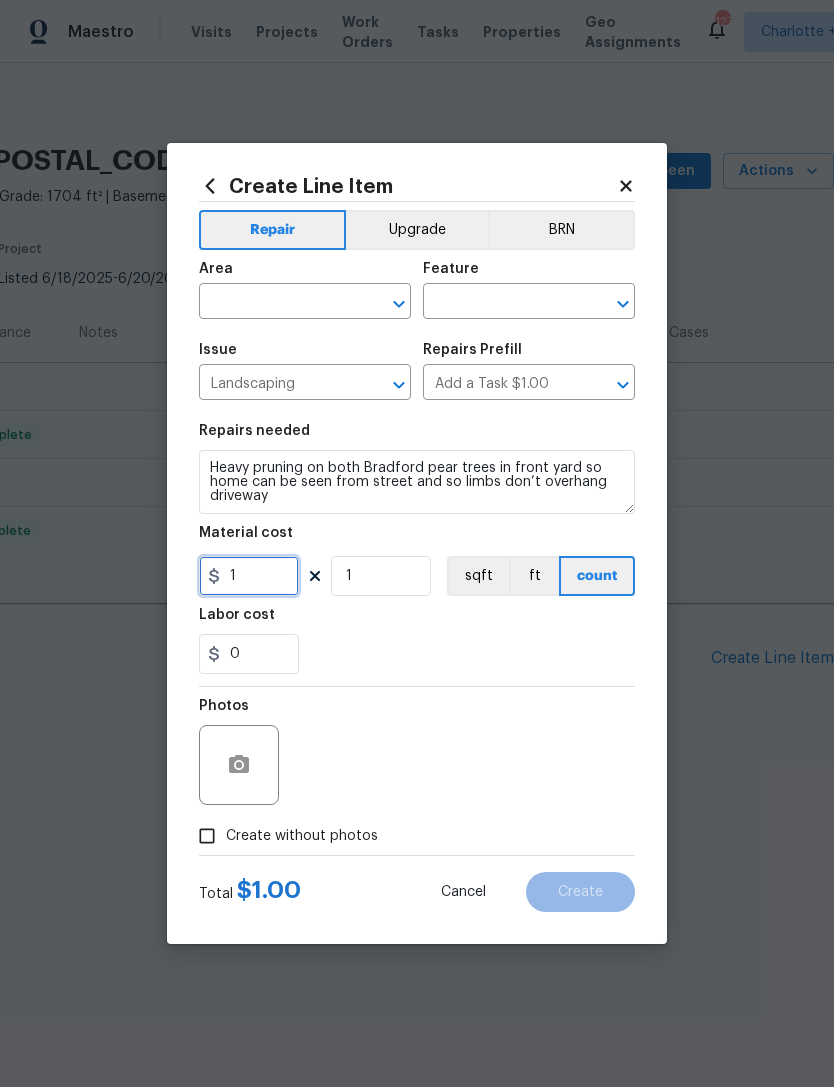 click on "1" at bounding box center [249, 576] 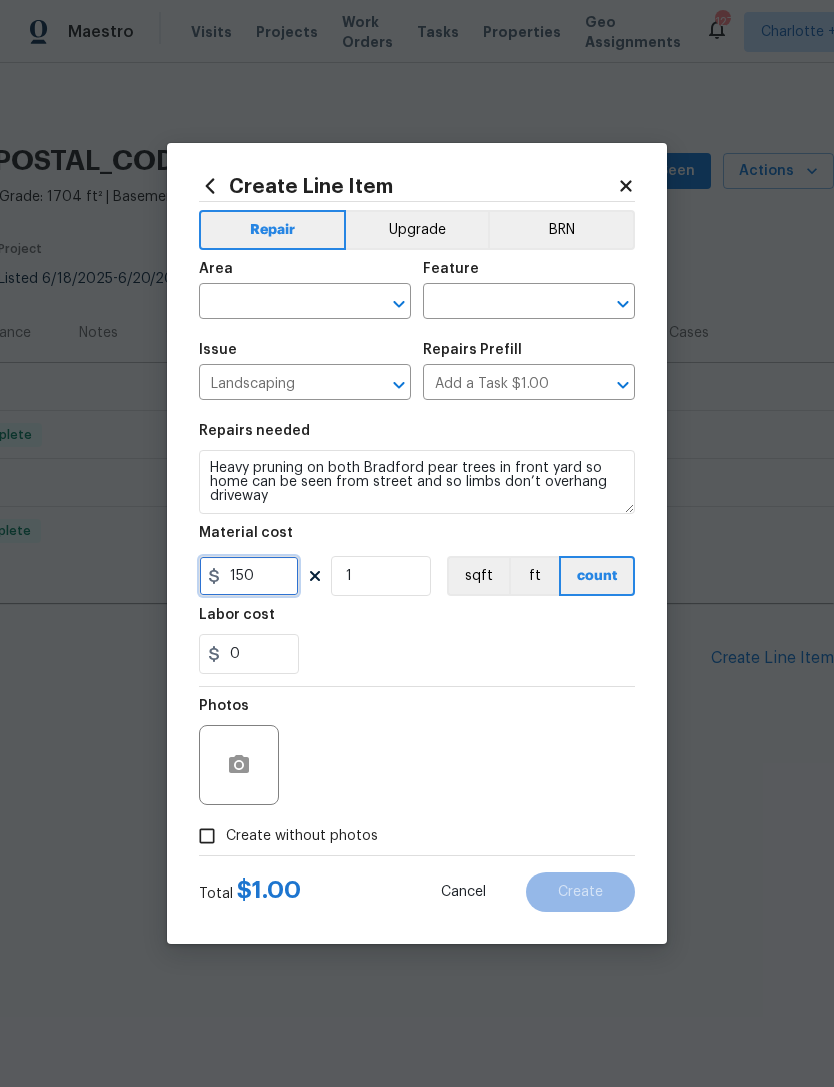 type on "150" 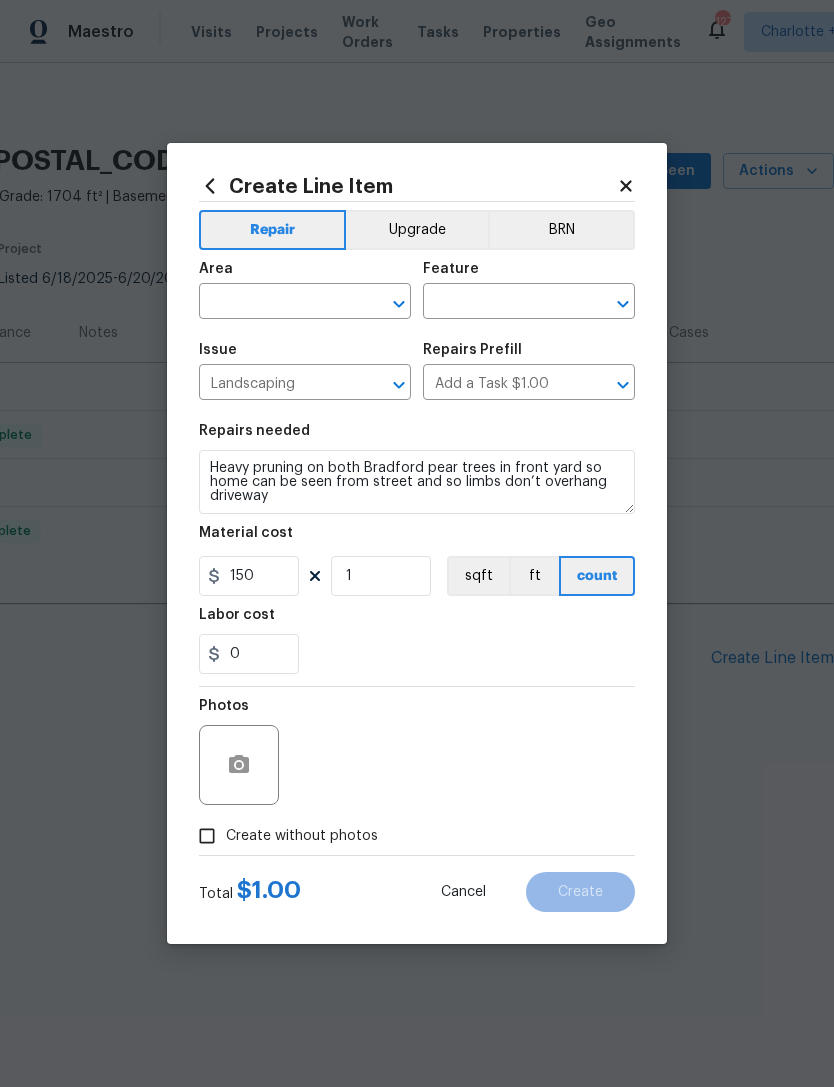 click on "Repairs needed Heavy pruning on both Bradford pear trees in front yard so home can be seen from street and so limbs don’t overhang driveway  Material cost 150 1 sqft ft count Labor cost 0" at bounding box center [417, 549] 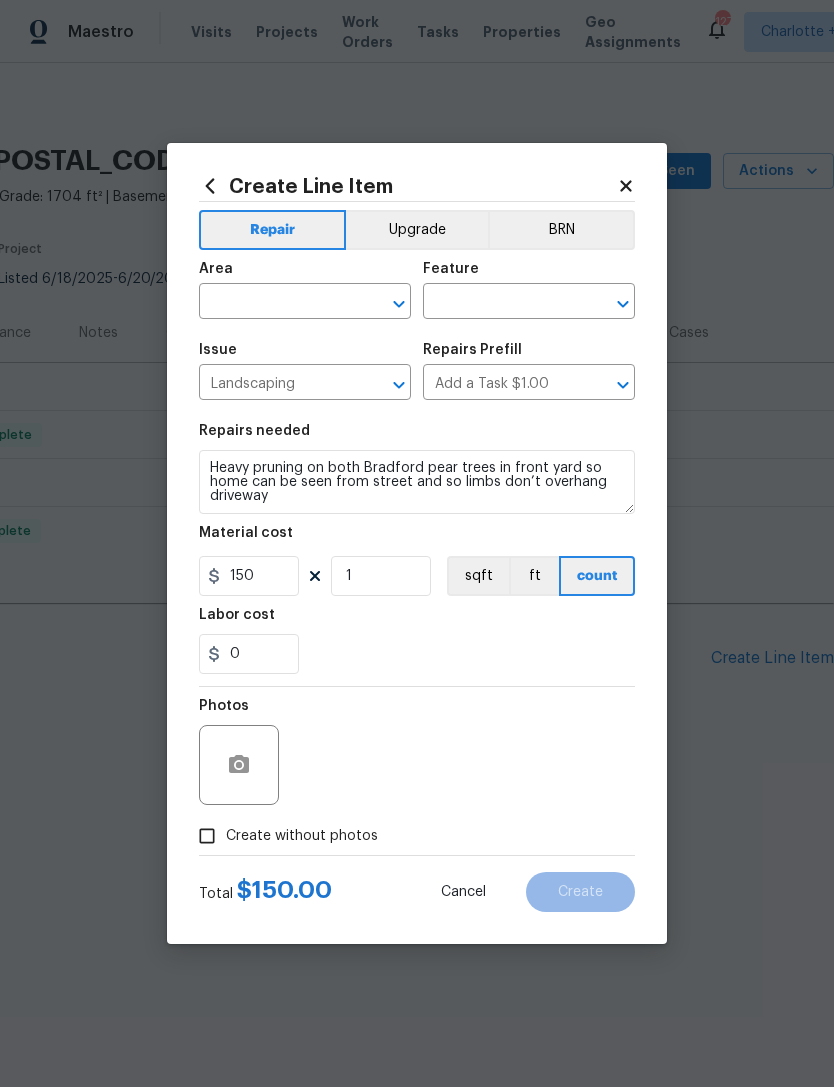 click on "0" at bounding box center [417, 654] 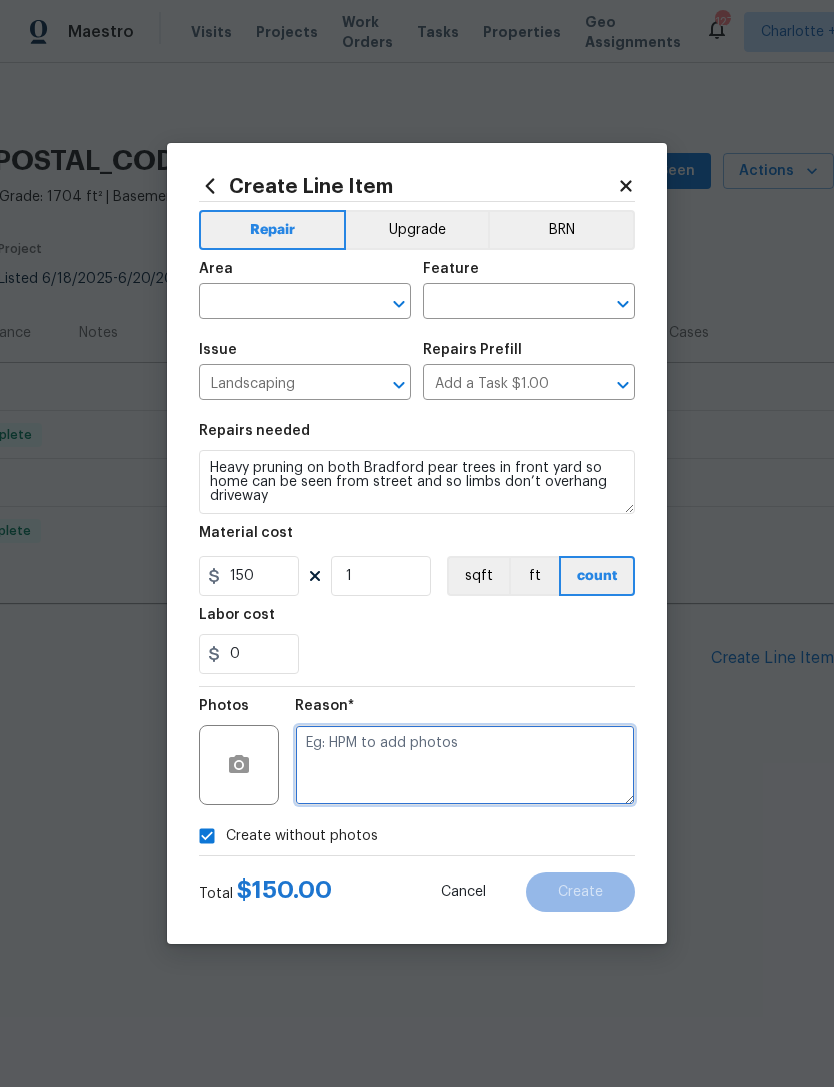 click at bounding box center (465, 765) 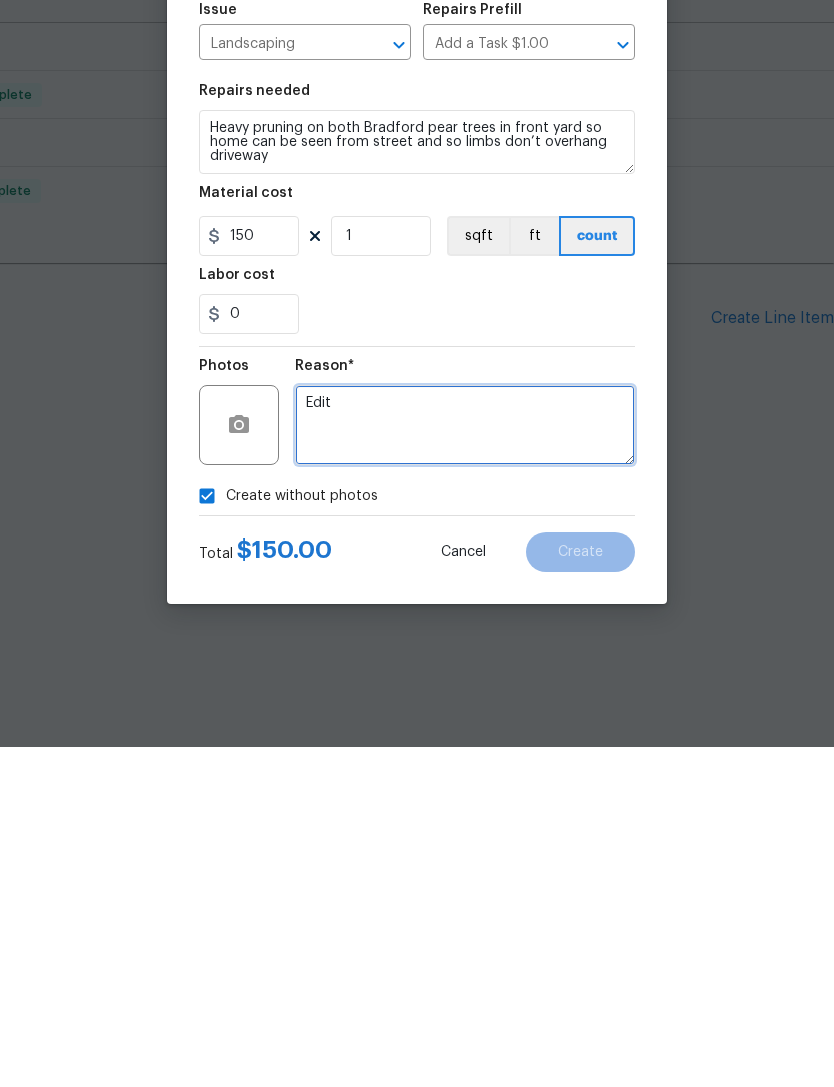type on "Edit" 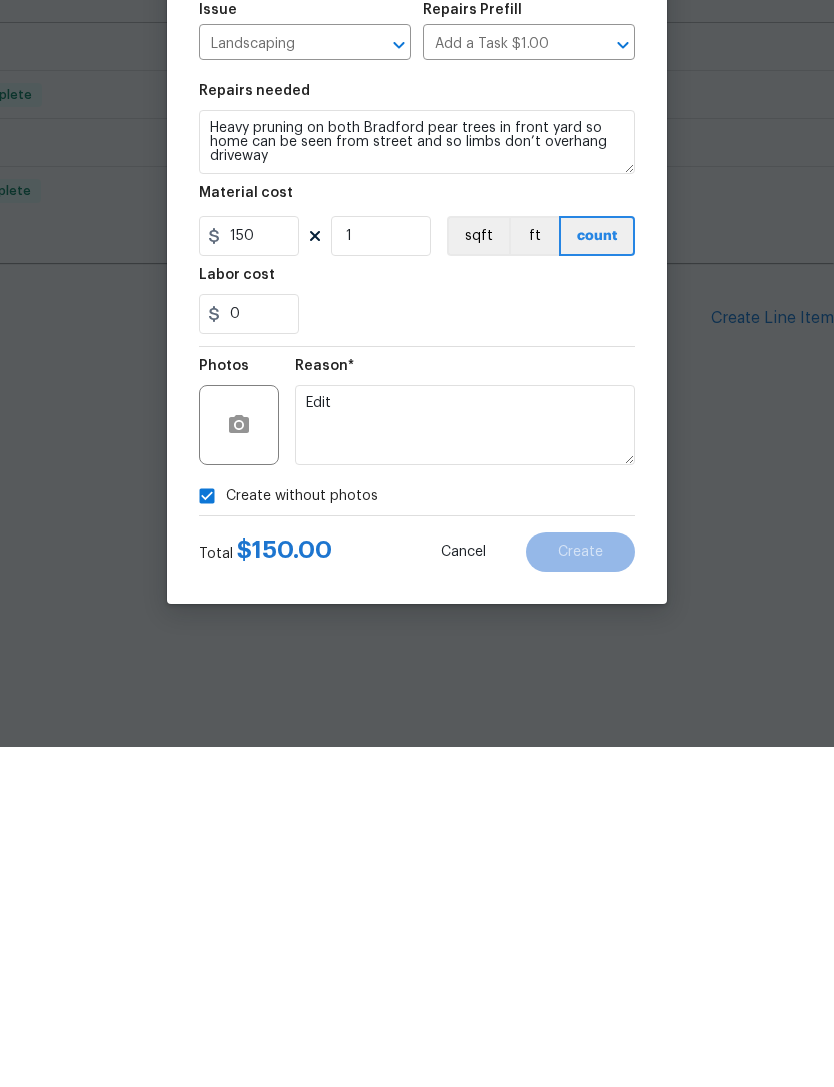click on "Create without photos" at bounding box center (417, 836) 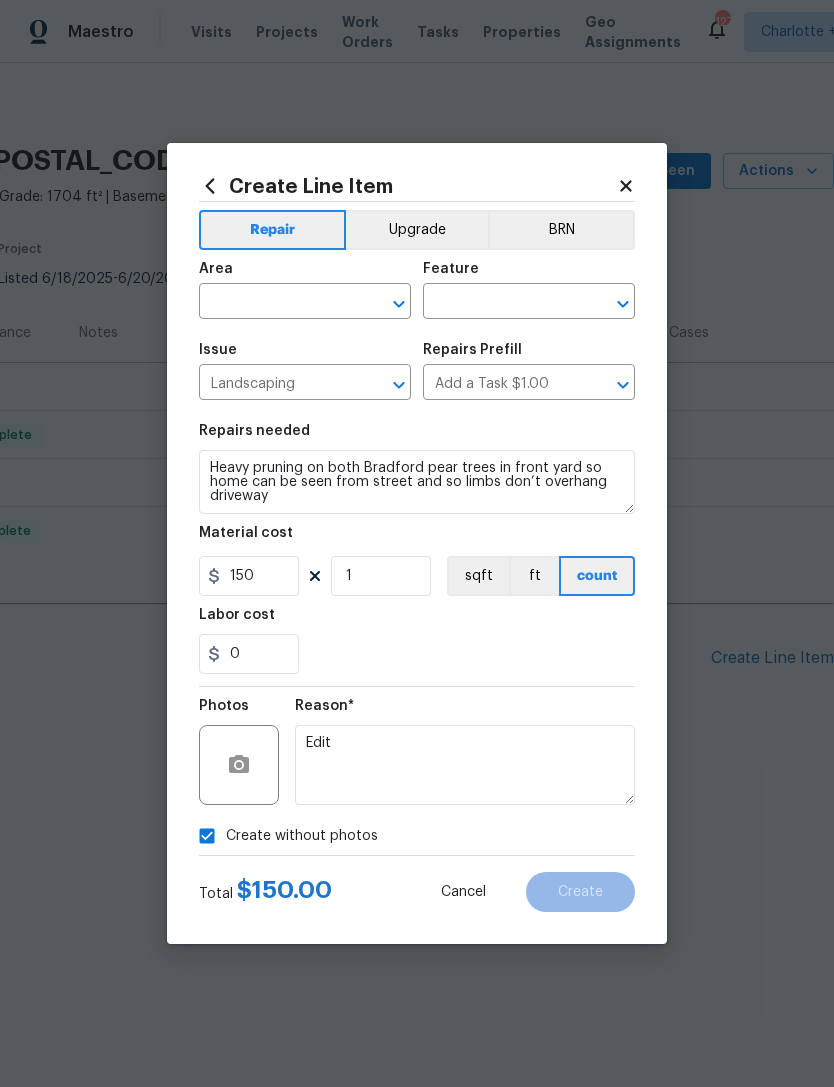 click on "Create without photos" at bounding box center (417, 836) 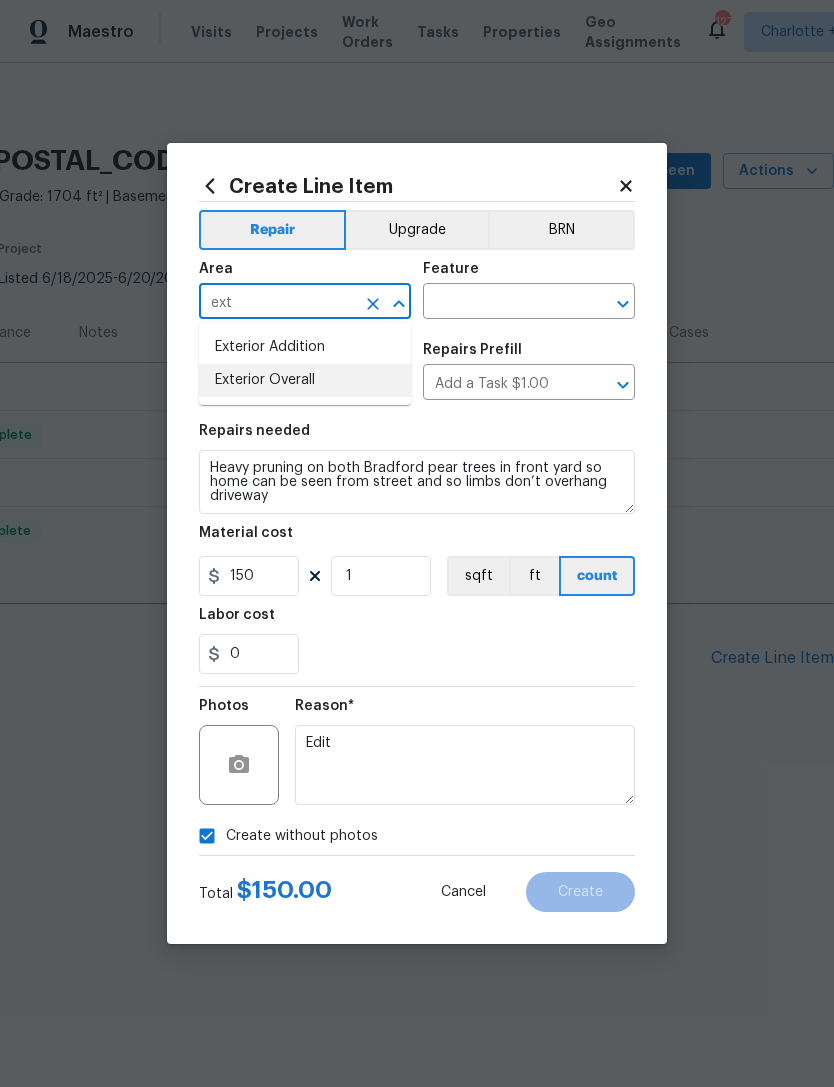 click on "Exterior Overall" at bounding box center [305, 380] 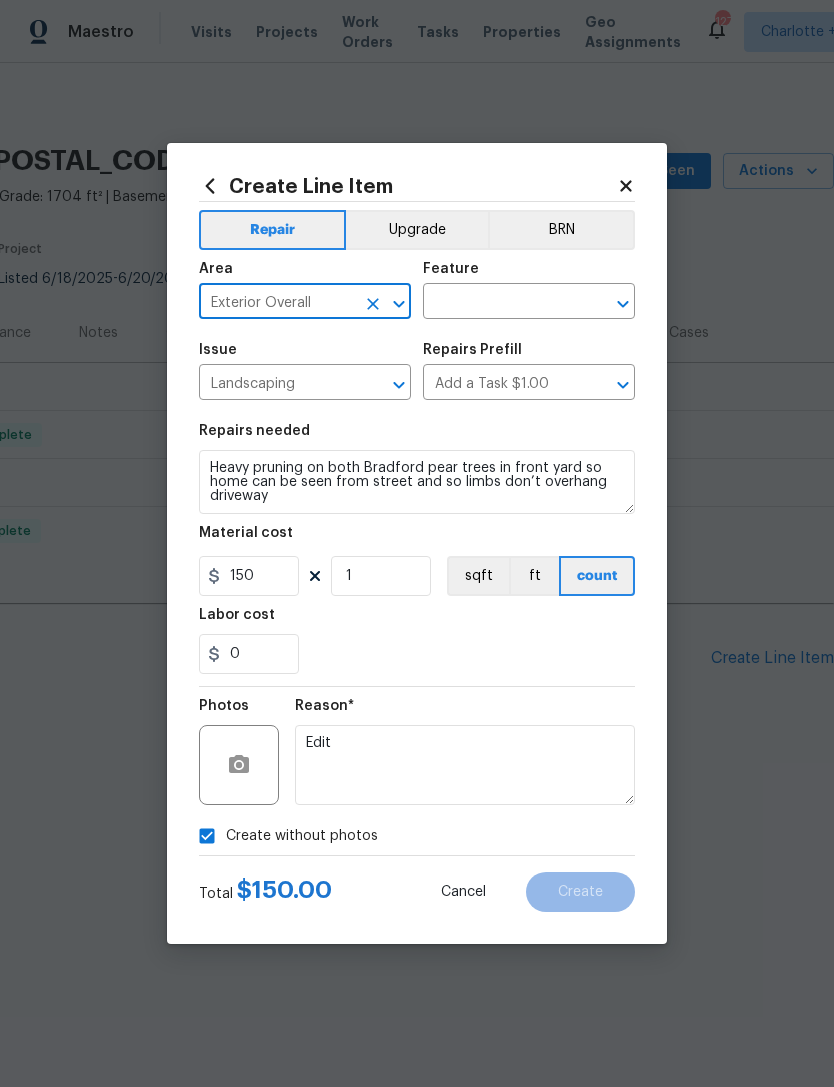 click at bounding box center (501, 303) 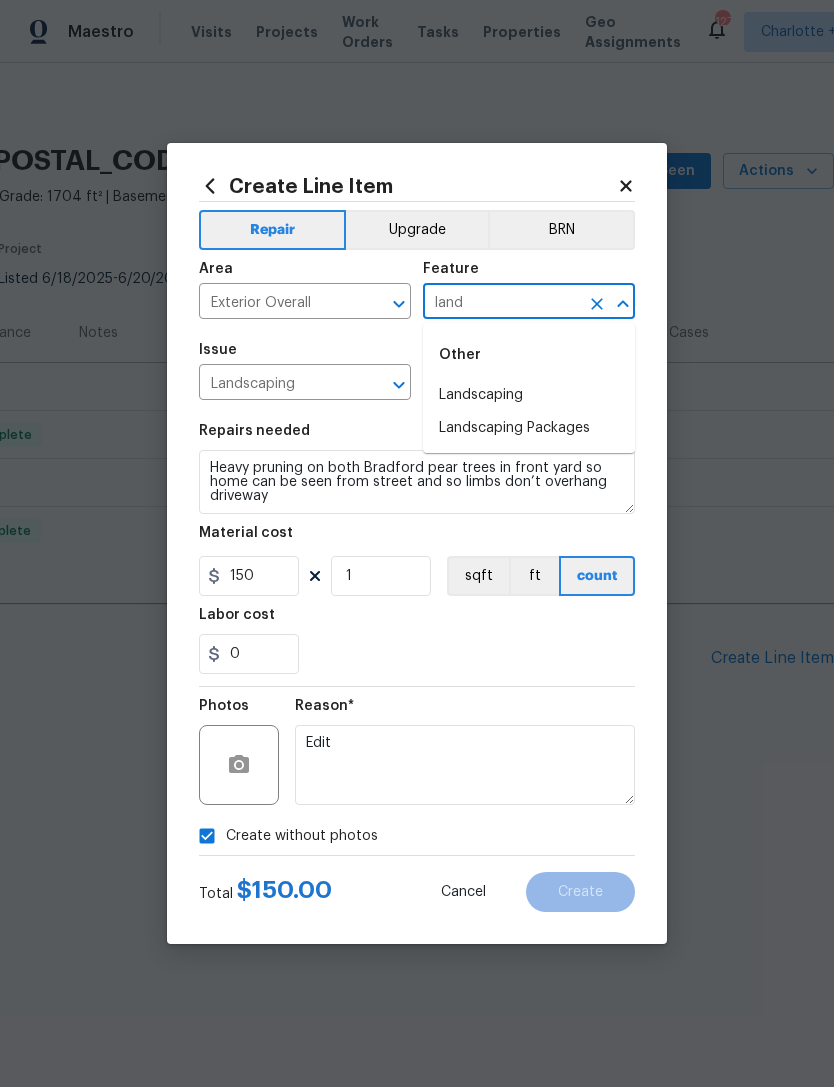 click on "Landscaping" at bounding box center (529, 395) 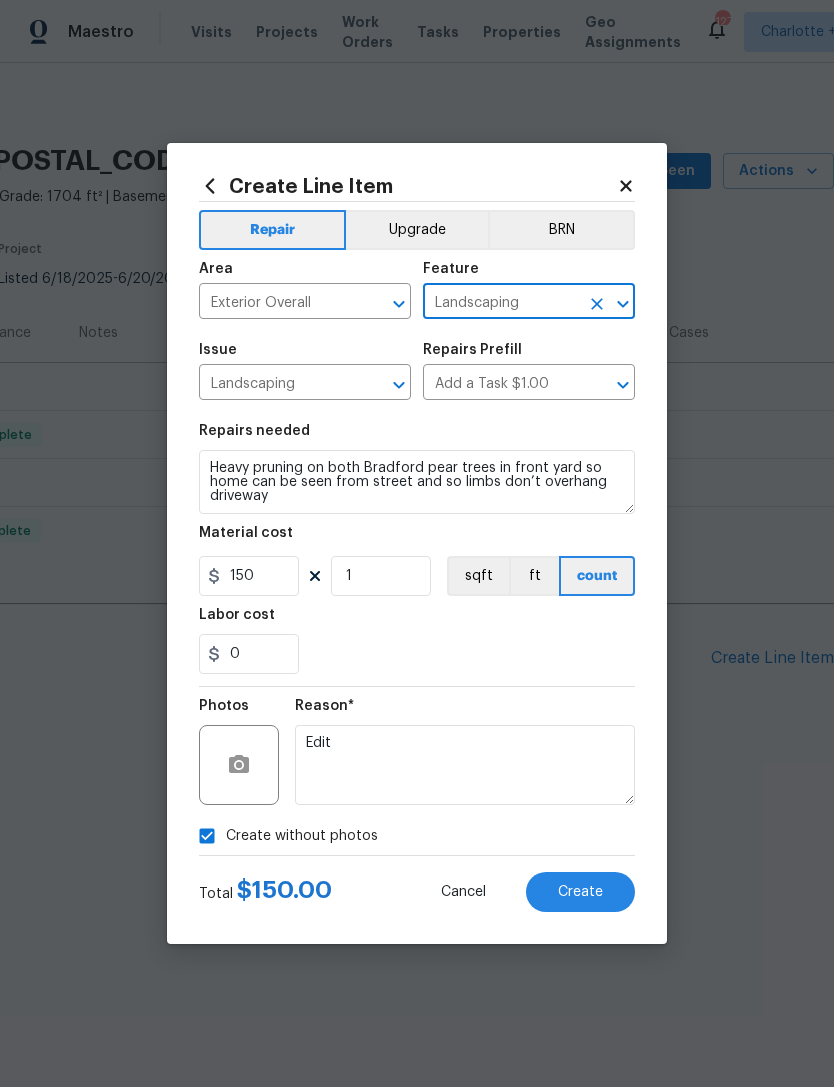 click on "0" at bounding box center (417, 654) 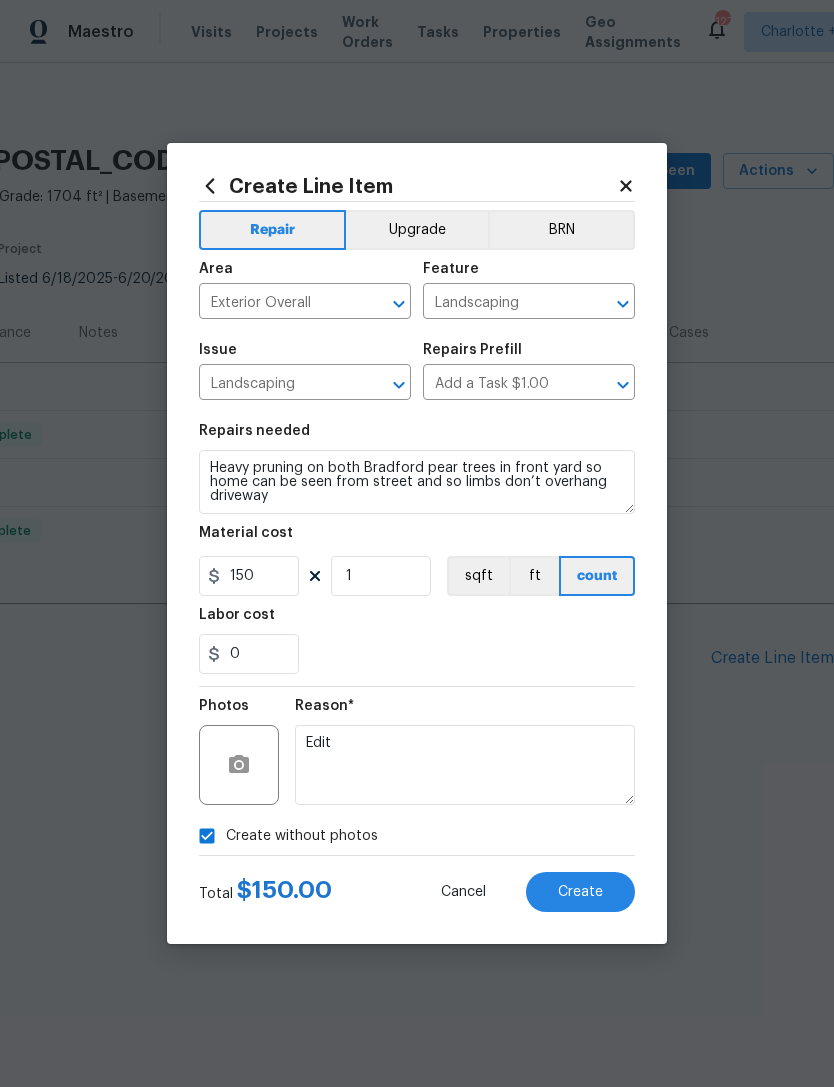 click on "Create" at bounding box center (580, 892) 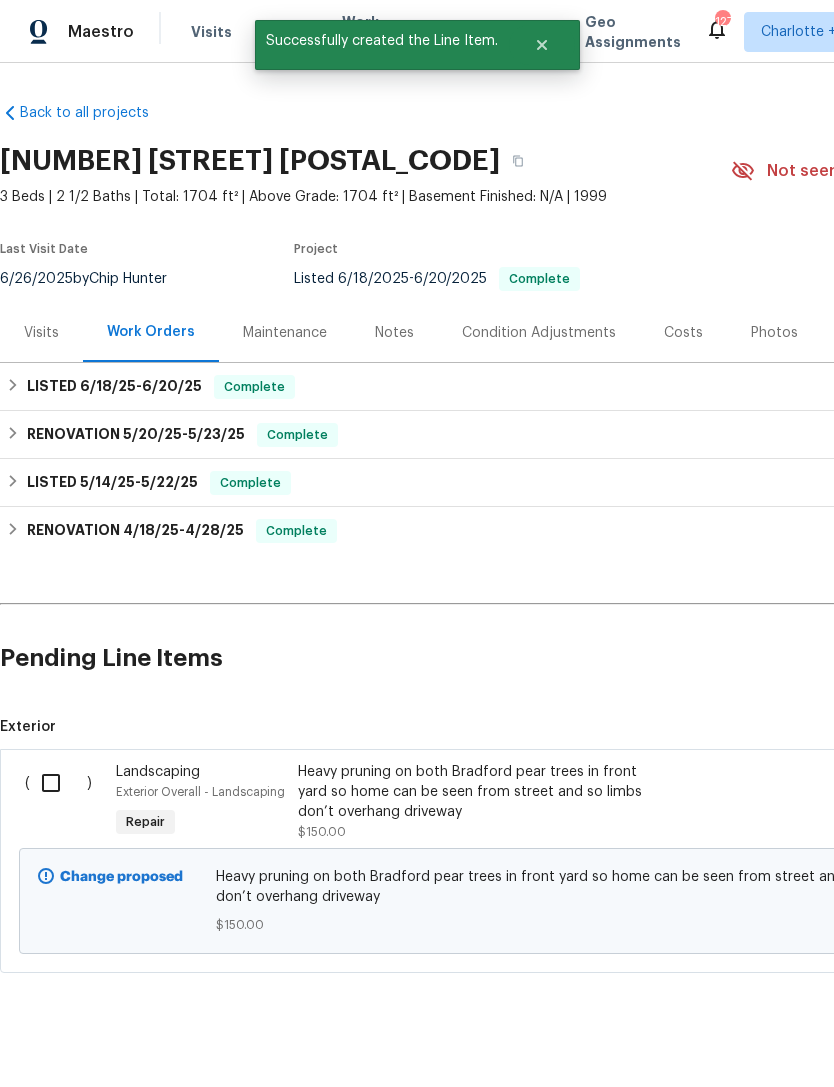 scroll, scrollTop: 0, scrollLeft: 0, axis: both 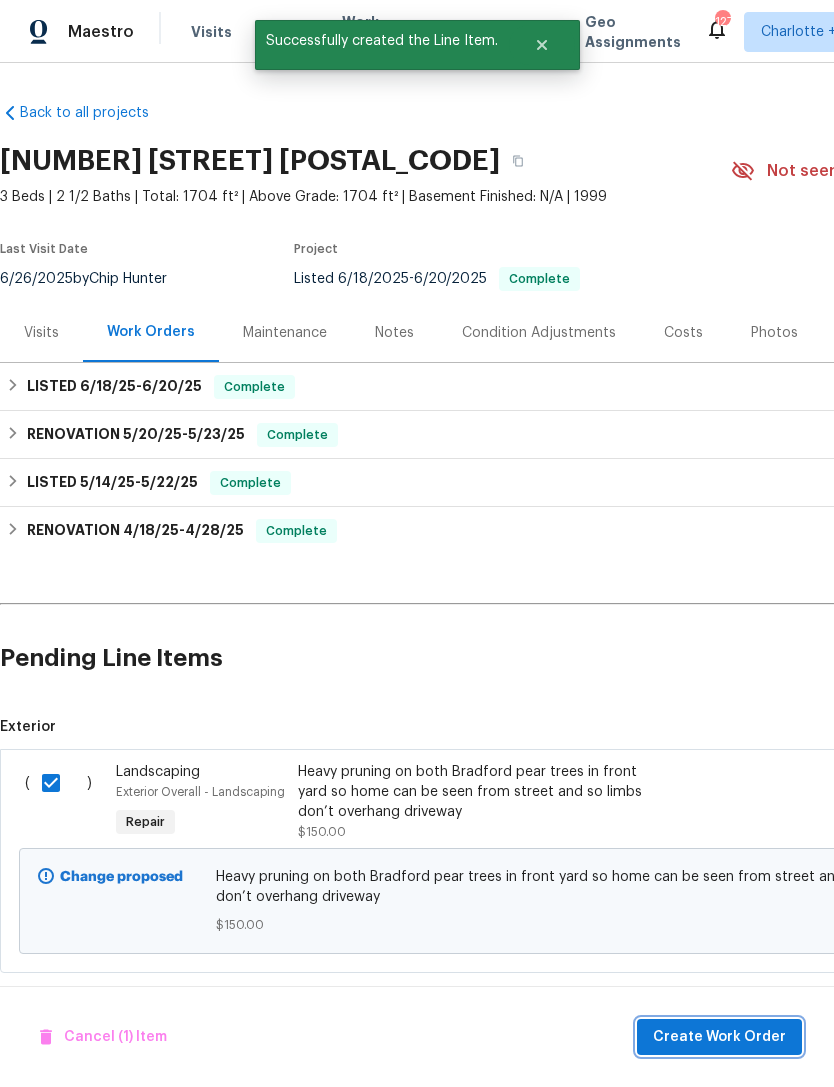 click on "Create Work Order" at bounding box center (719, 1037) 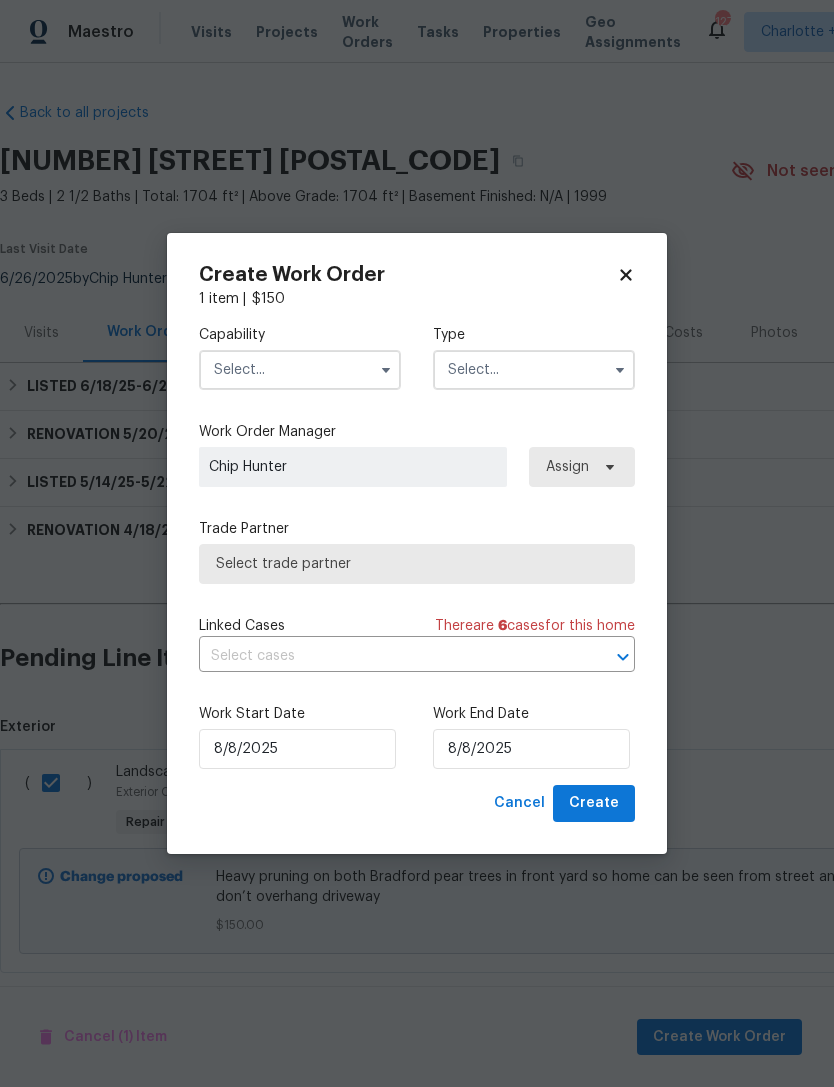 click at bounding box center (300, 370) 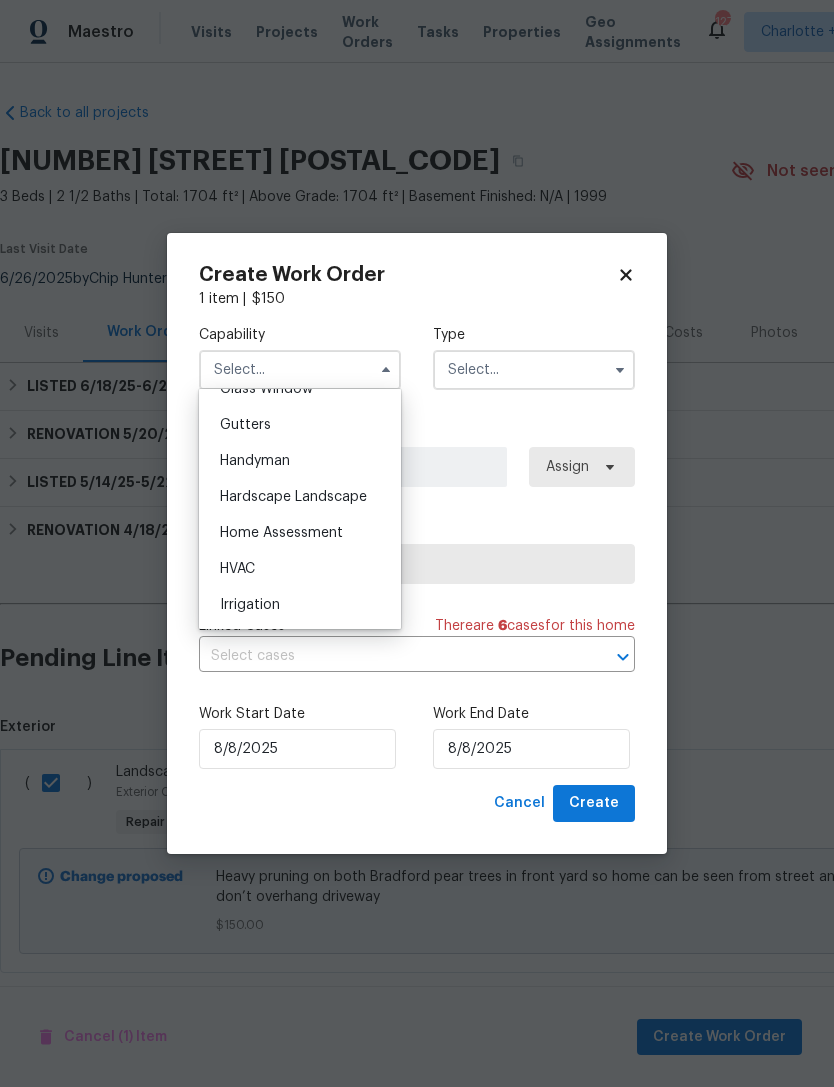 scroll, scrollTop: 1055, scrollLeft: 0, axis: vertical 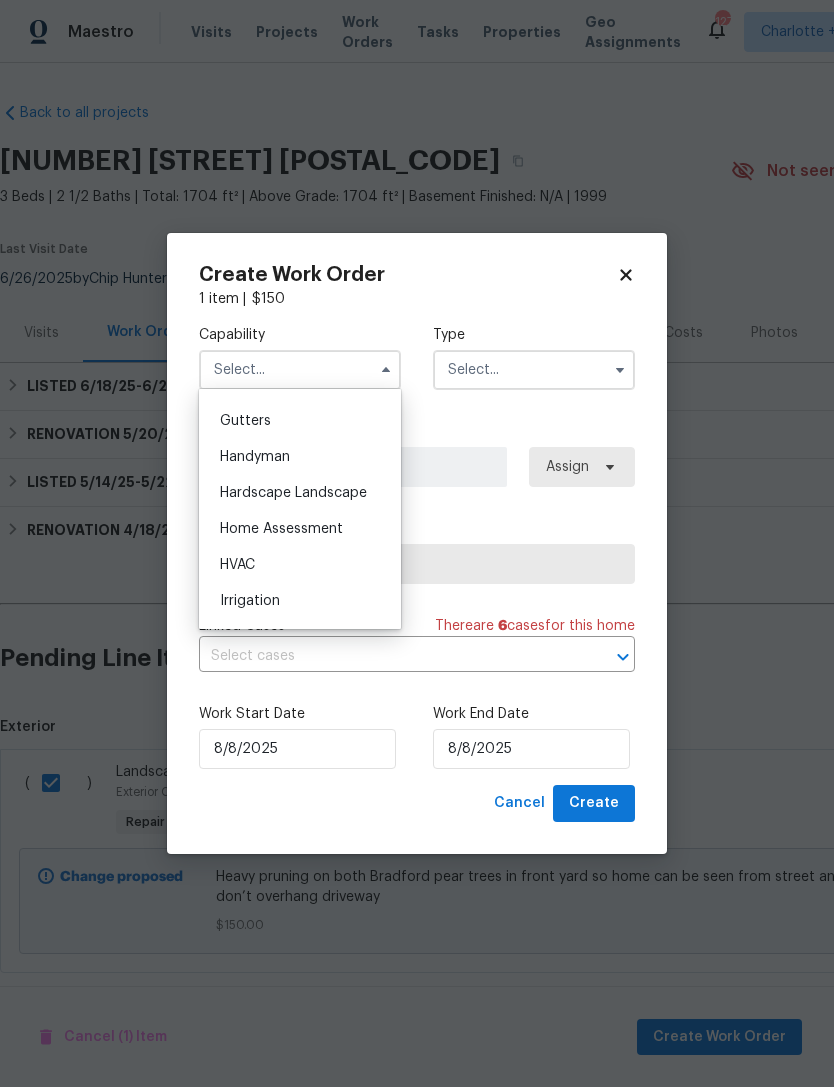 click on "Handyman" at bounding box center (300, 457) 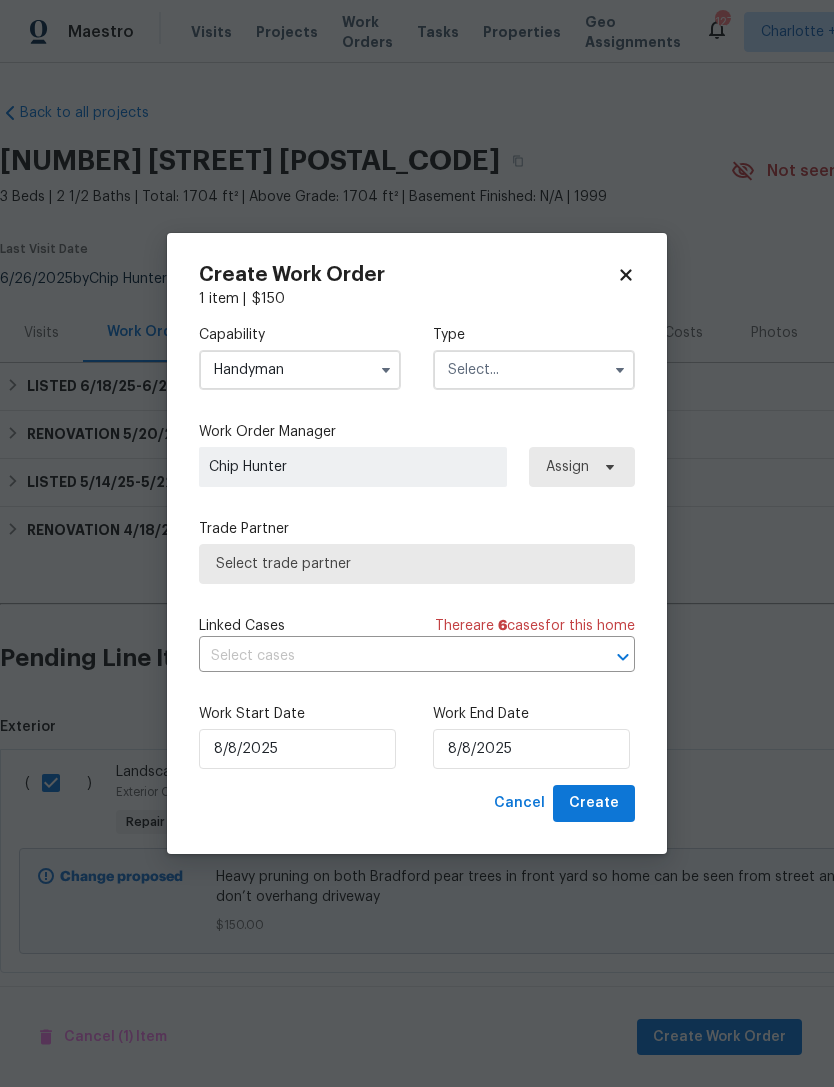 click at bounding box center [534, 370] 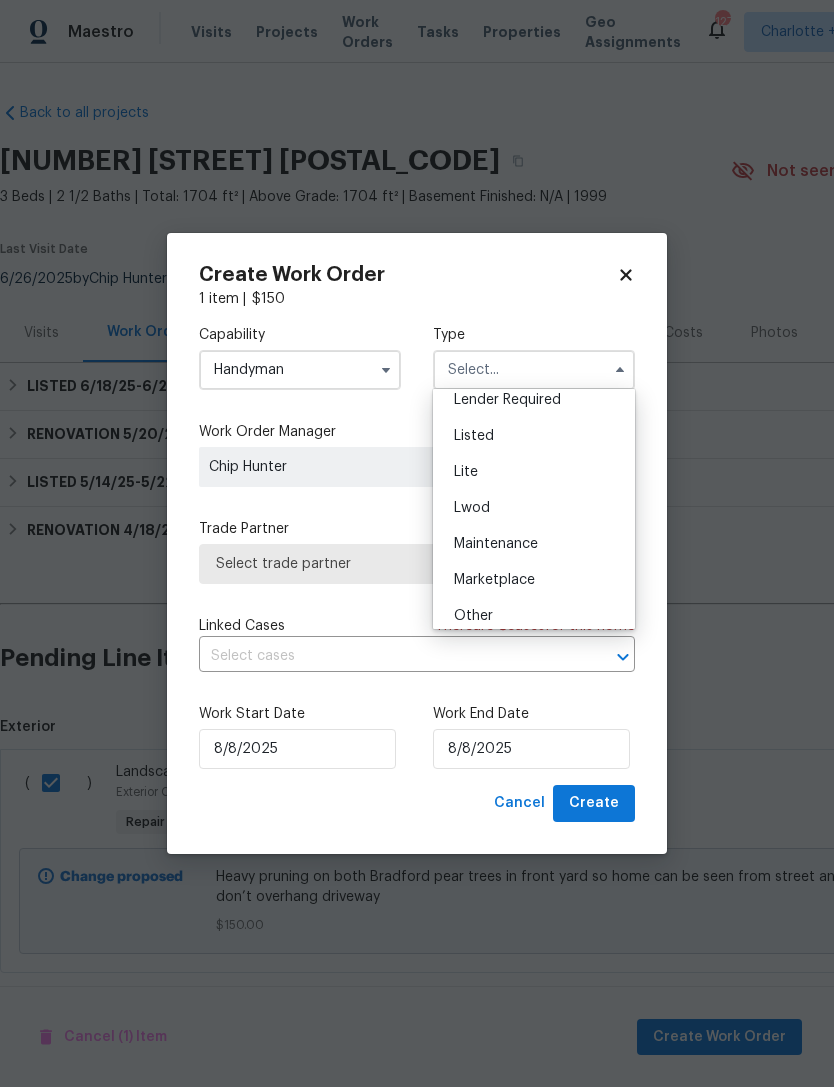 scroll, scrollTop: 179, scrollLeft: 0, axis: vertical 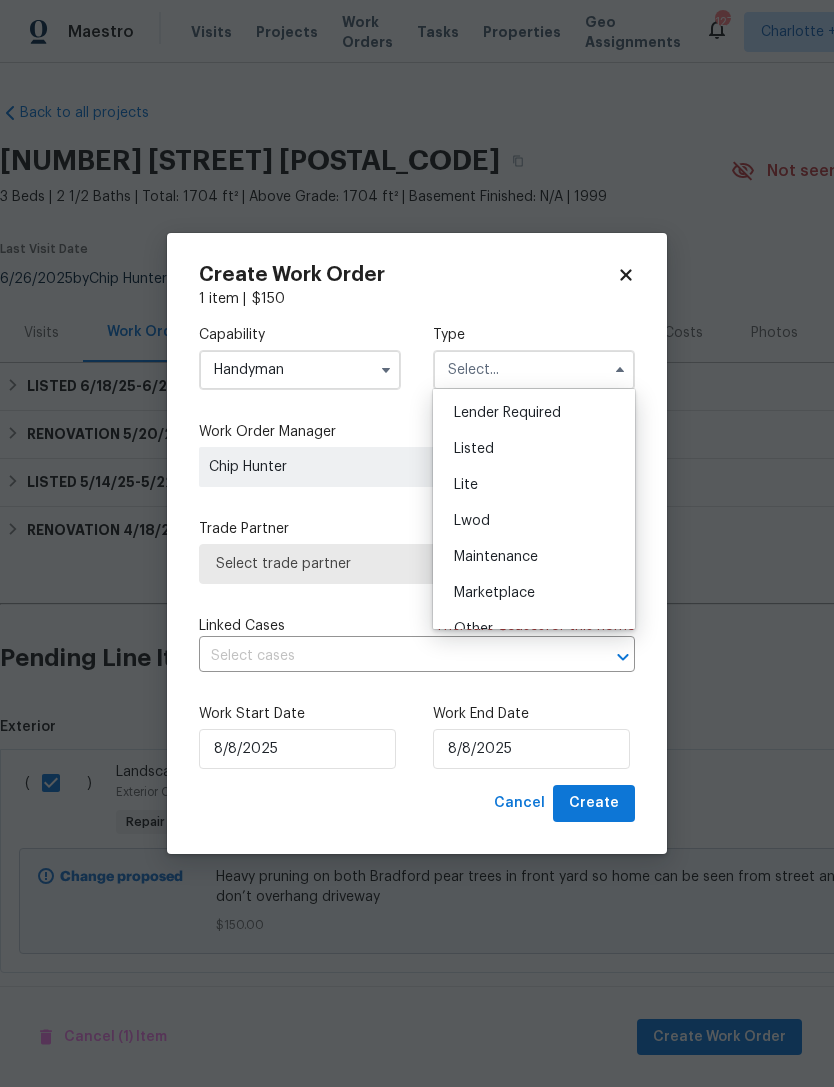 click on "Listed" at bounding box center (474, 449) 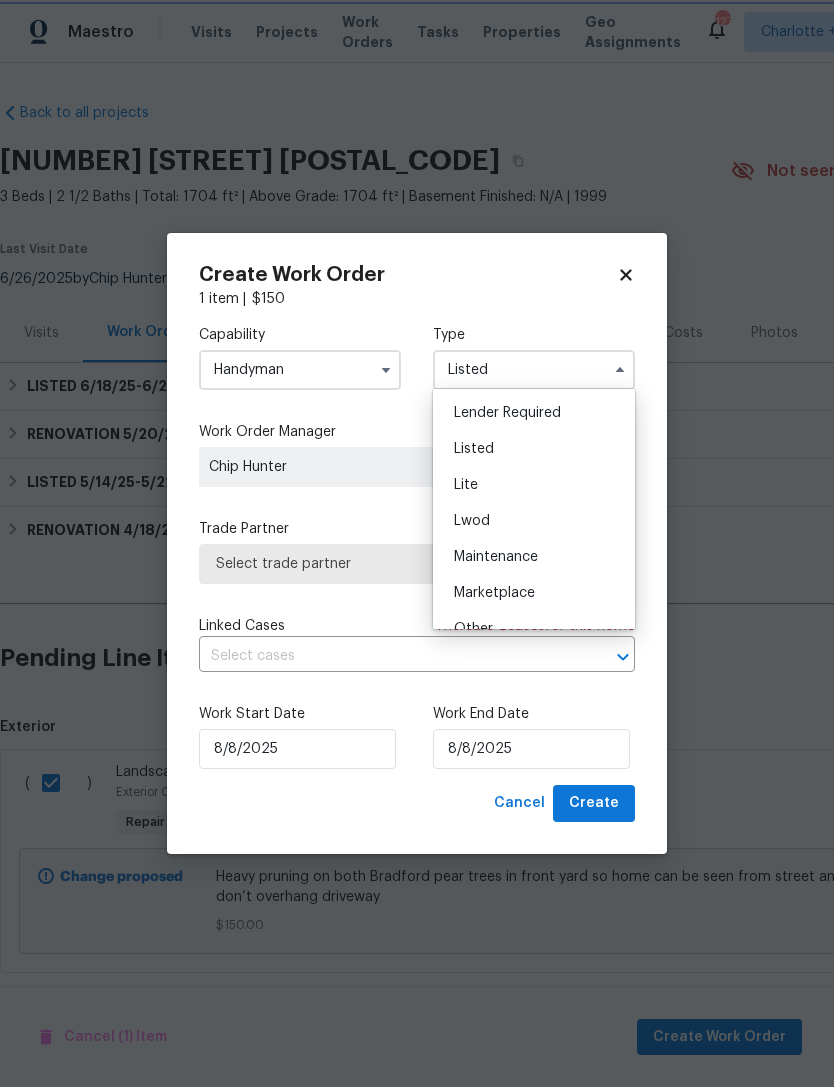 scroll, scrollTop: 0, scrollLeft: 0, axis: both 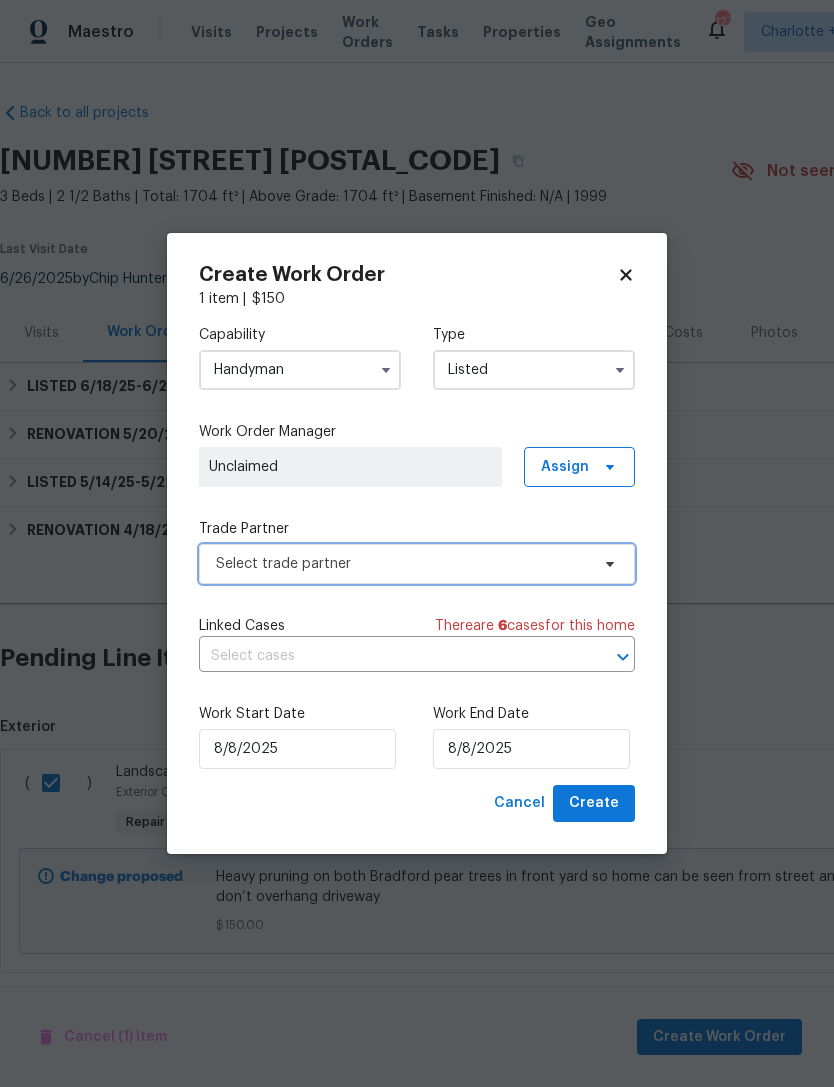 click 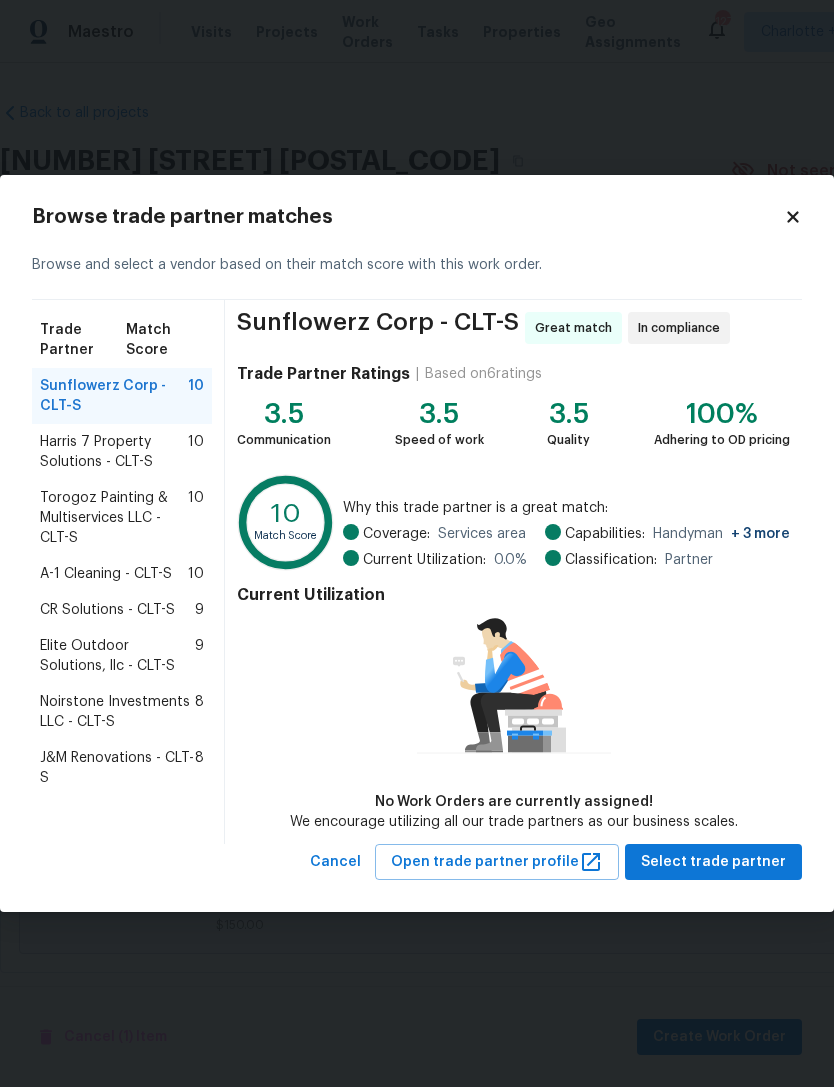 click on "Elite Outdoor Solutions, llc - CLT-S" at bounding box center (117, 656) 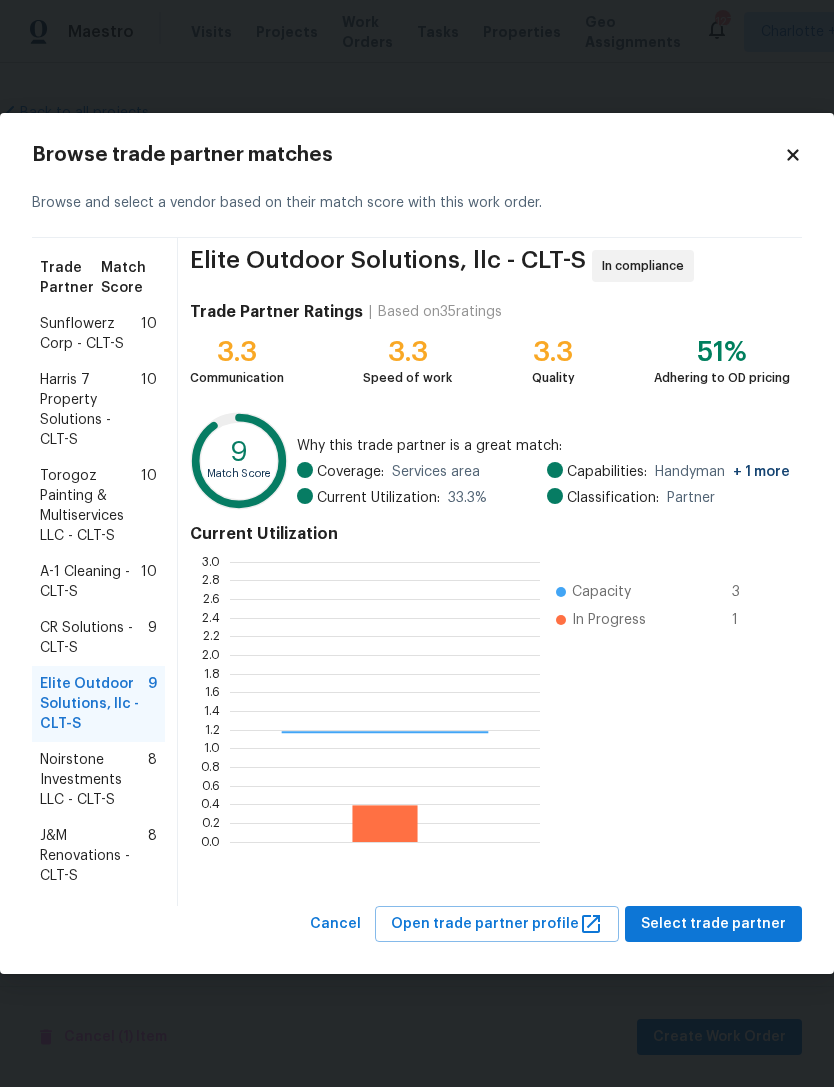 scroll, scrollTop: 2, scrollLeft: 2, axis: both 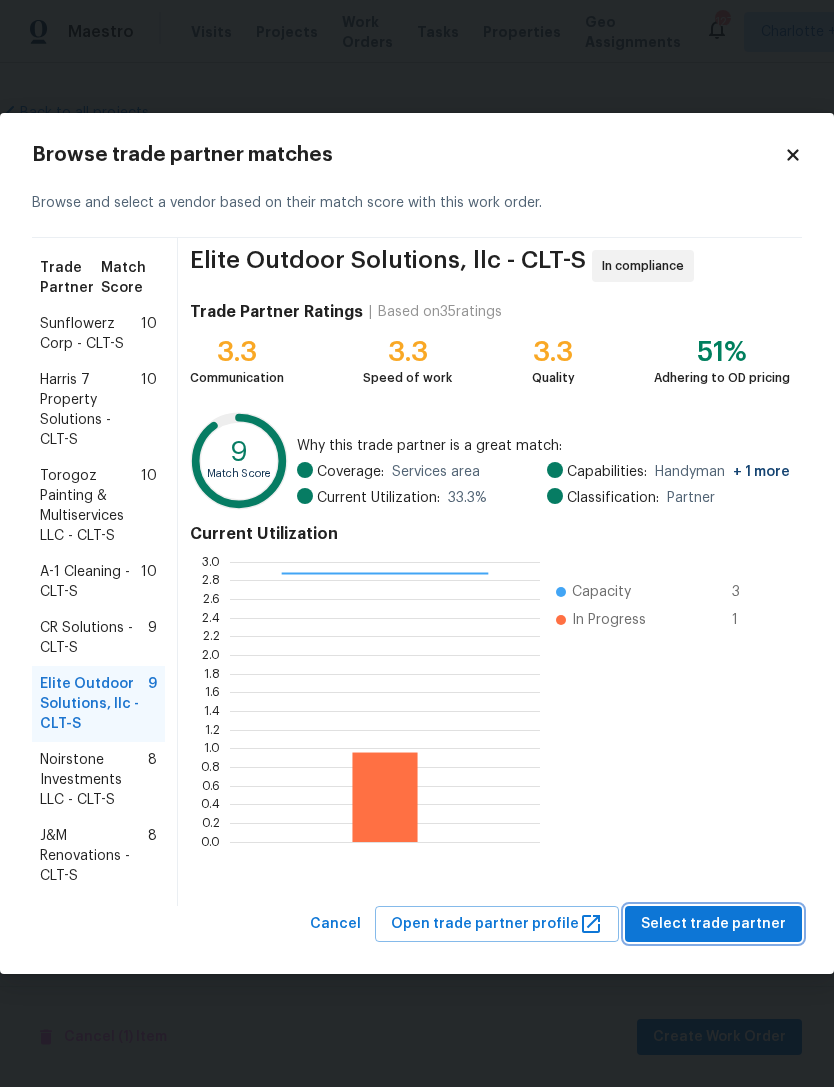 click on "Select trade partner" at bounding box center (713, 924) 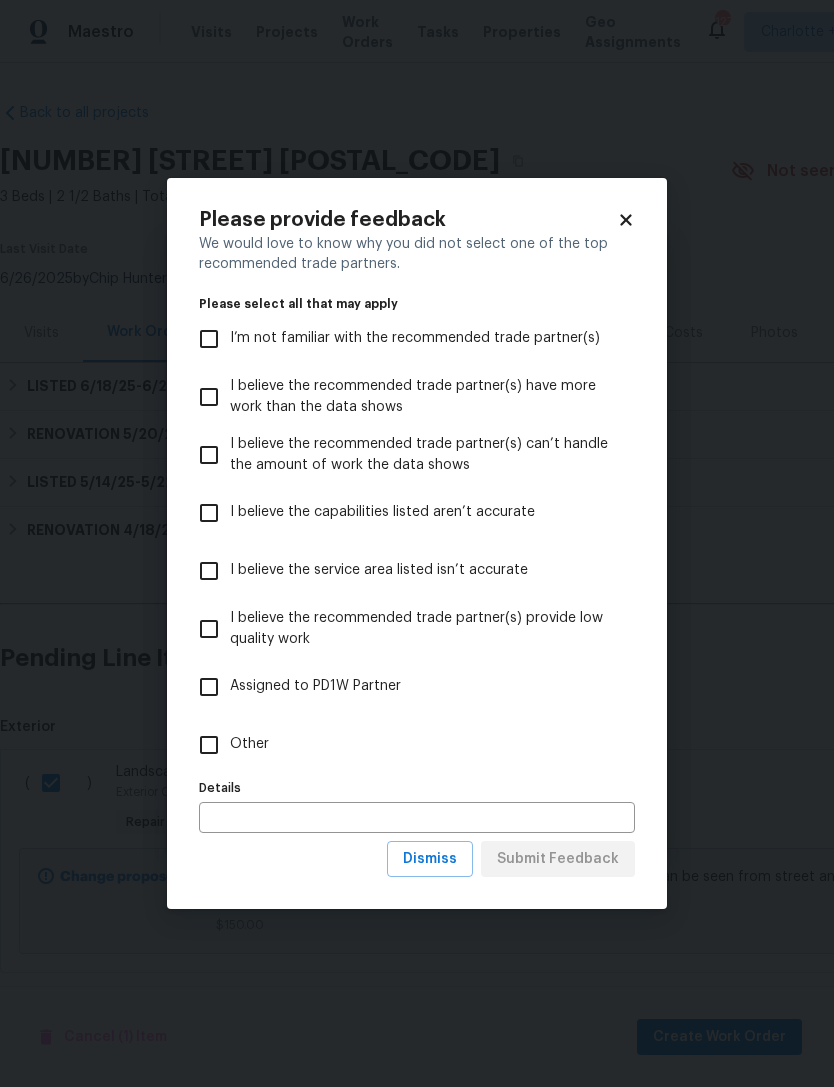 click on "I believe the service area listed isn’t accurate" at bounding box center (209, 571) 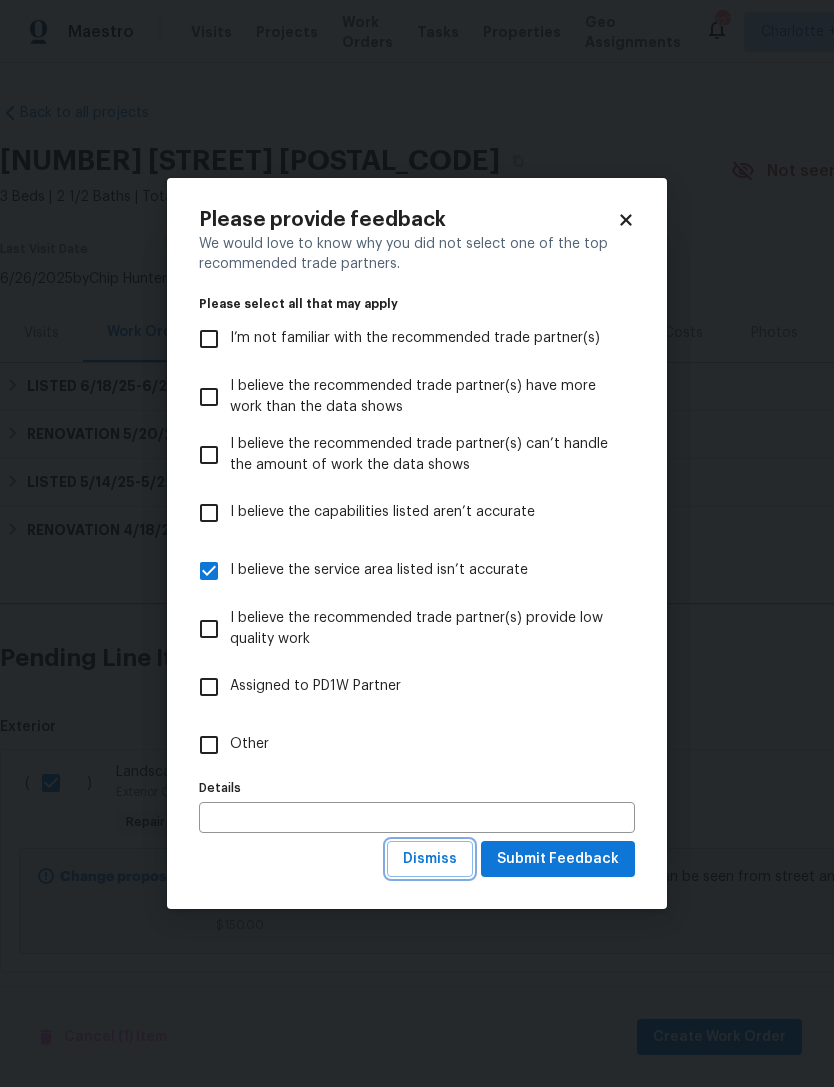 click on "Dismiss" at bounding box center [430, 859] 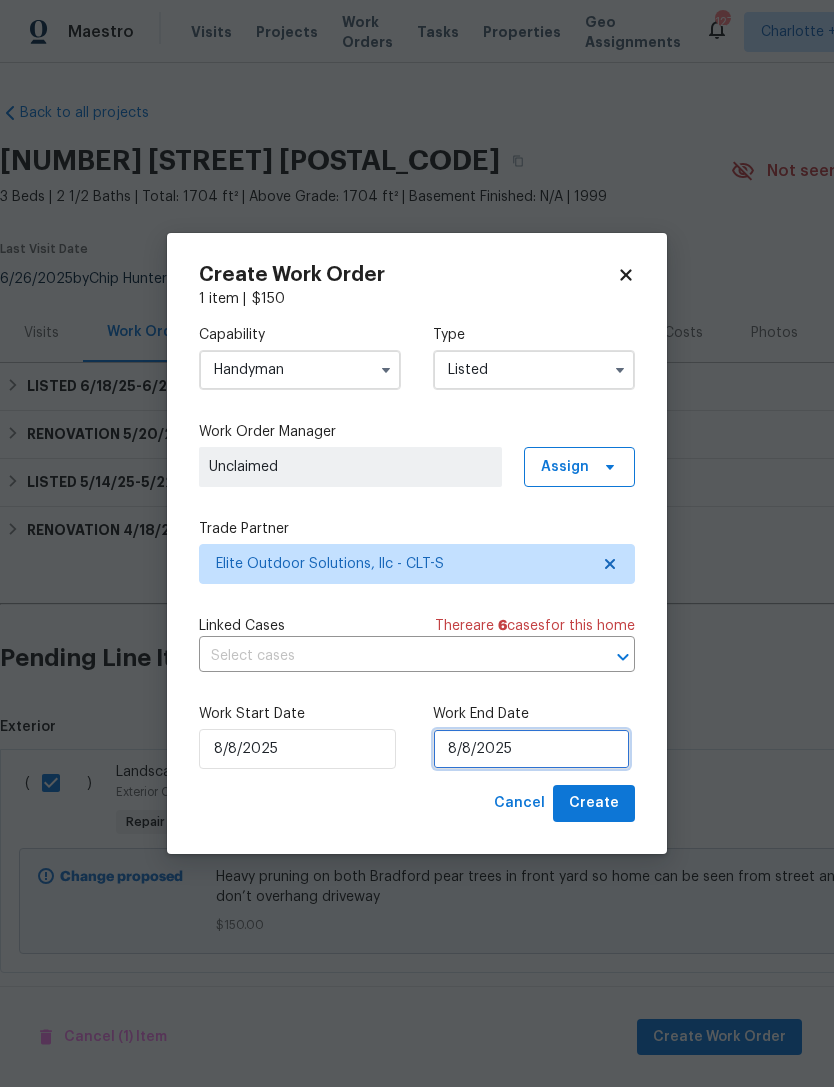 click on "8/8/2025" at bounding box center (531, 749) 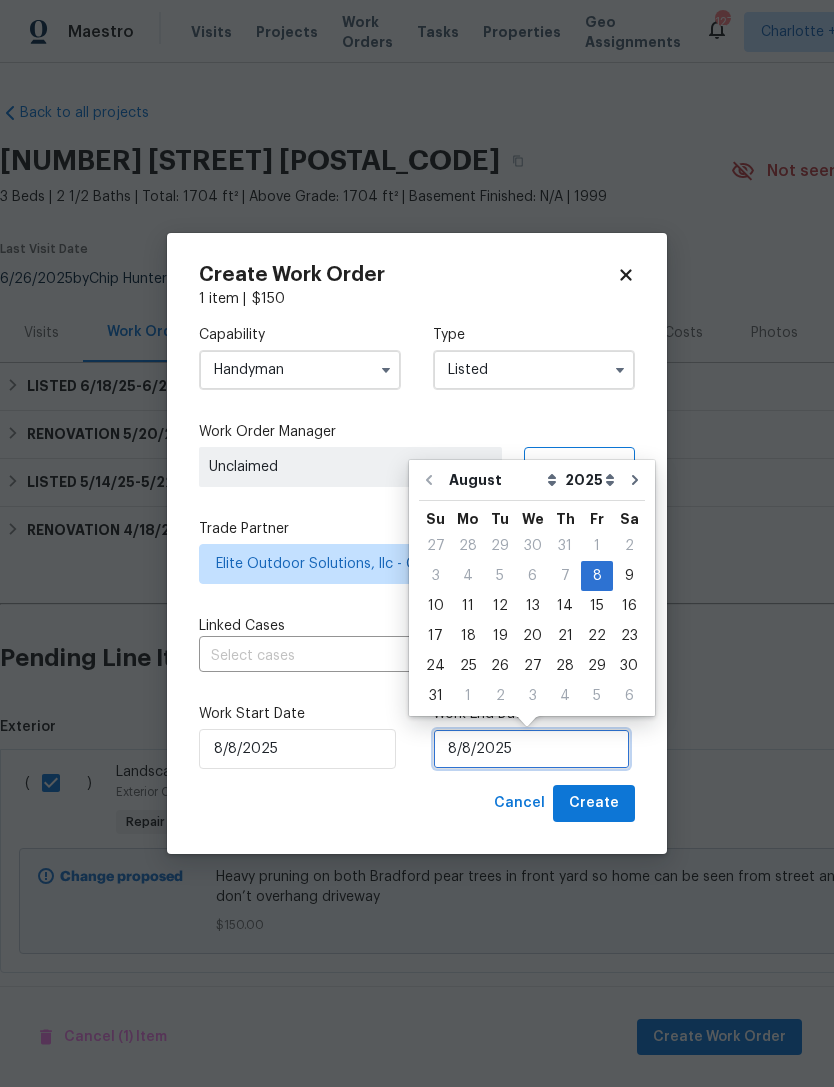 scroll, scrollTop: 22, scrollLeft: 0, axis: vertical 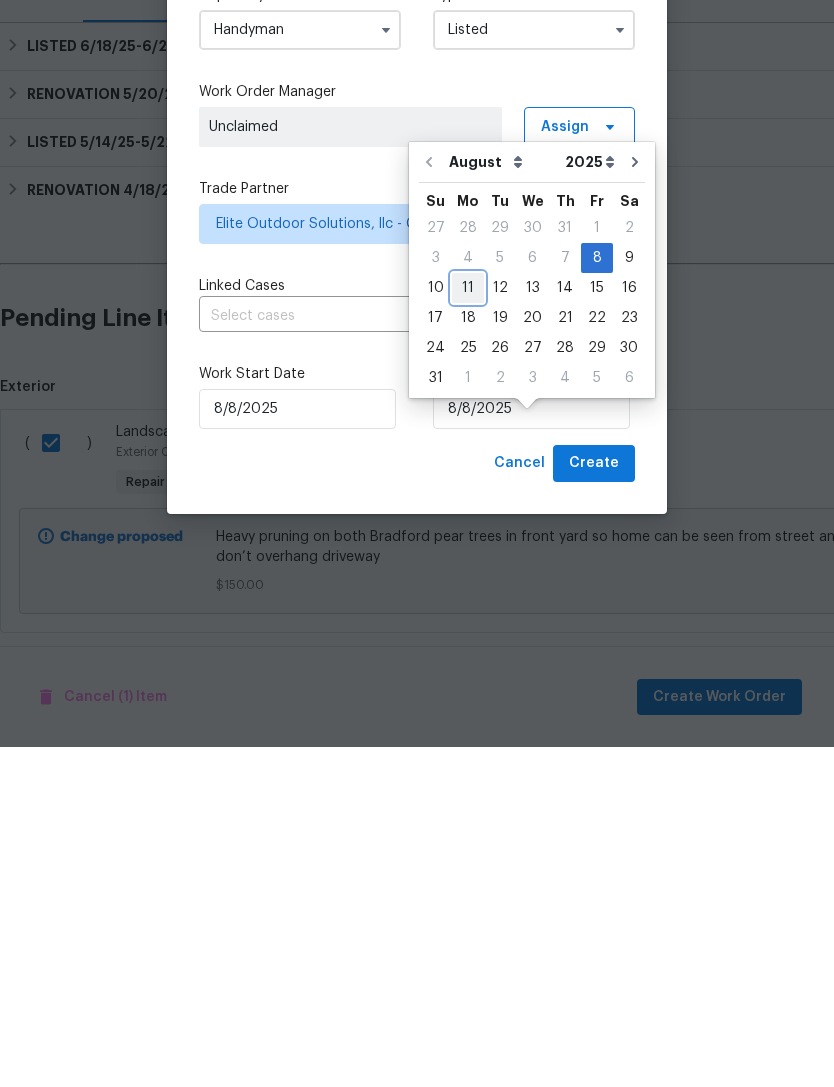 click on "11" at bounding box center [468, 628] 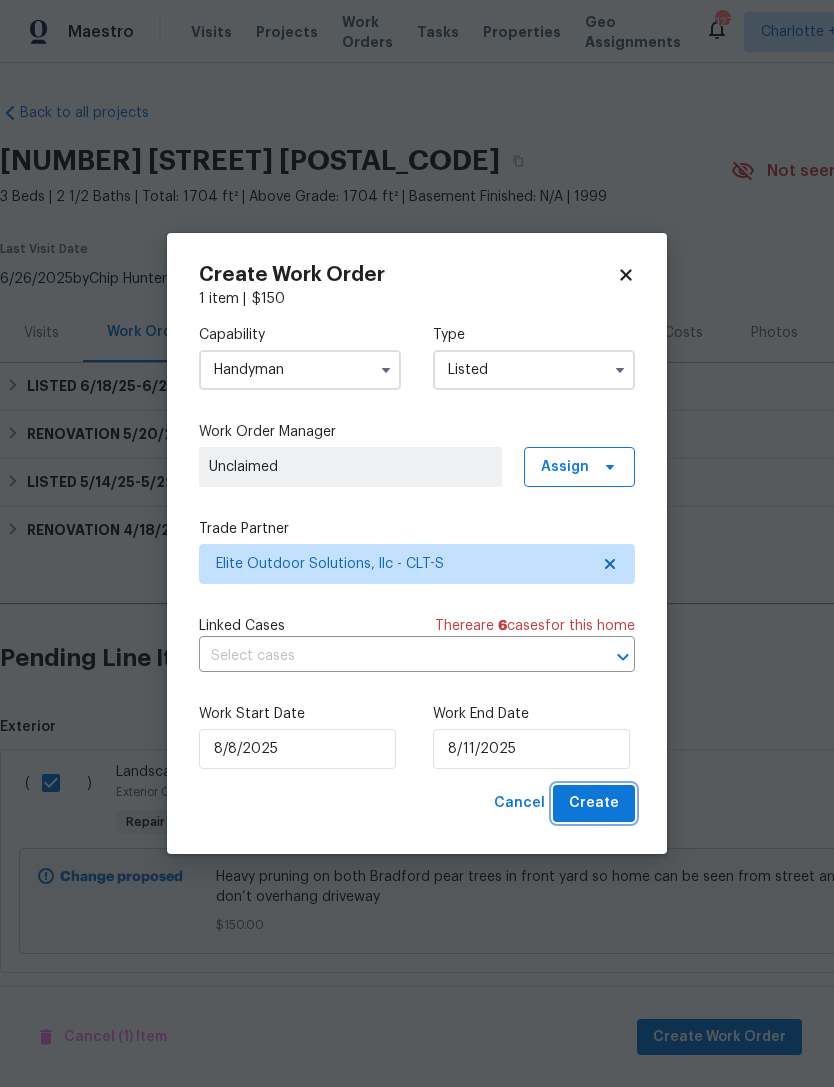 click on "Create" at bounding box center (594, 803) 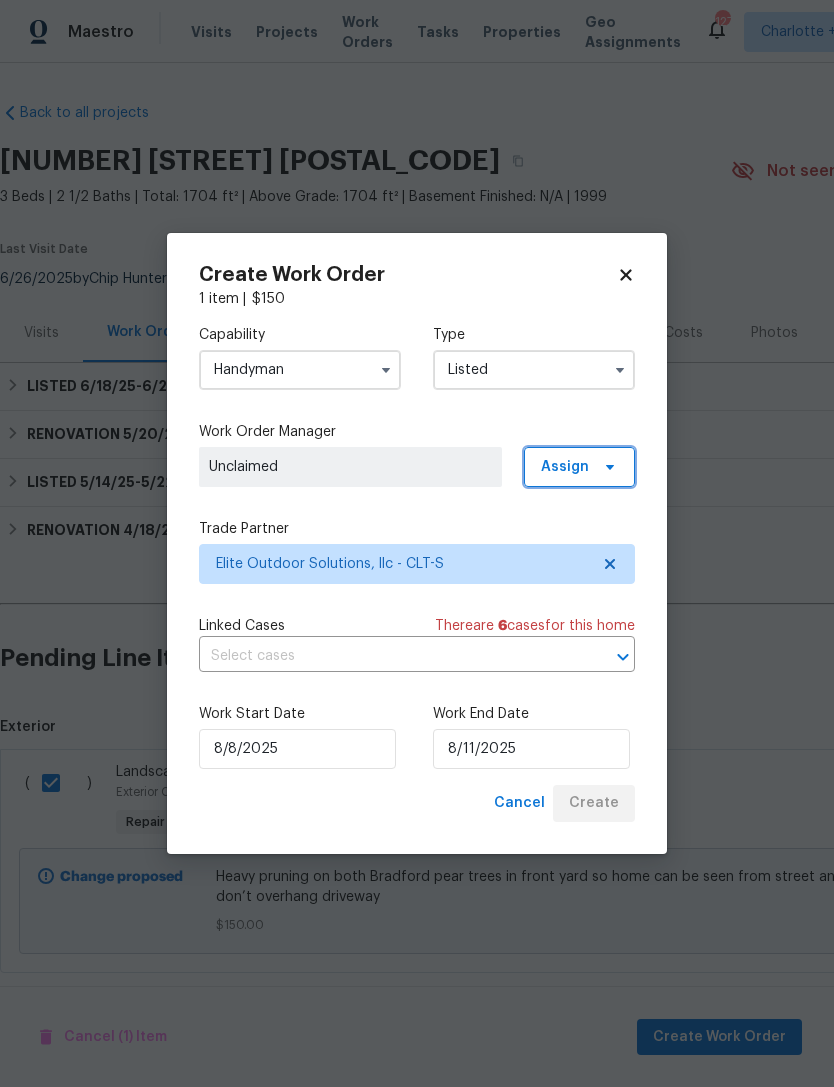 click at bounding box center [607, 467] 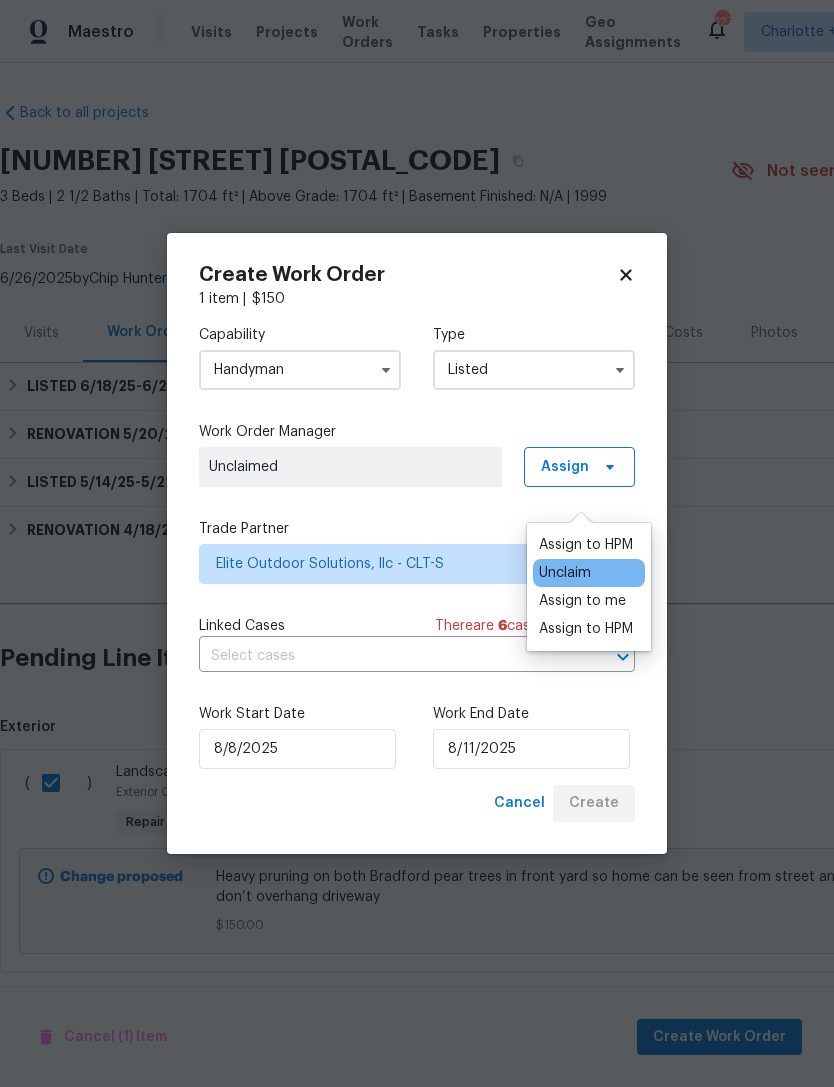 click on "Assign to me" at bounding box center (582, 601) 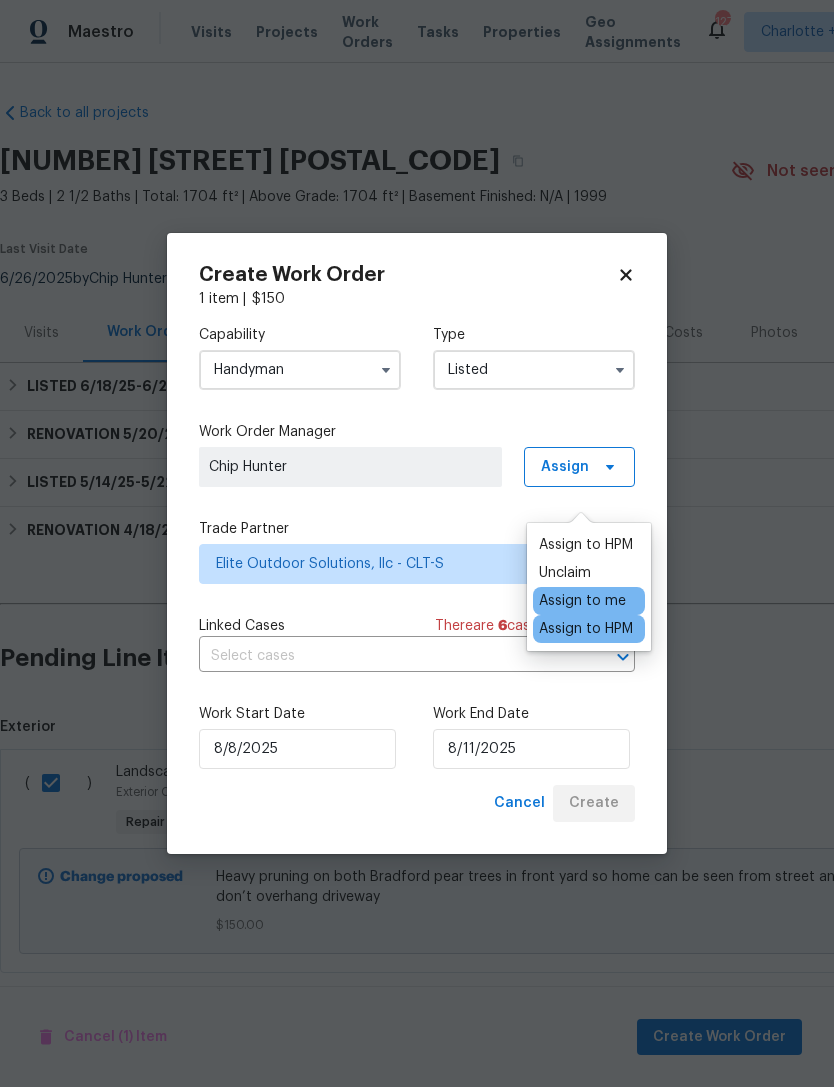 checkbox on "false" 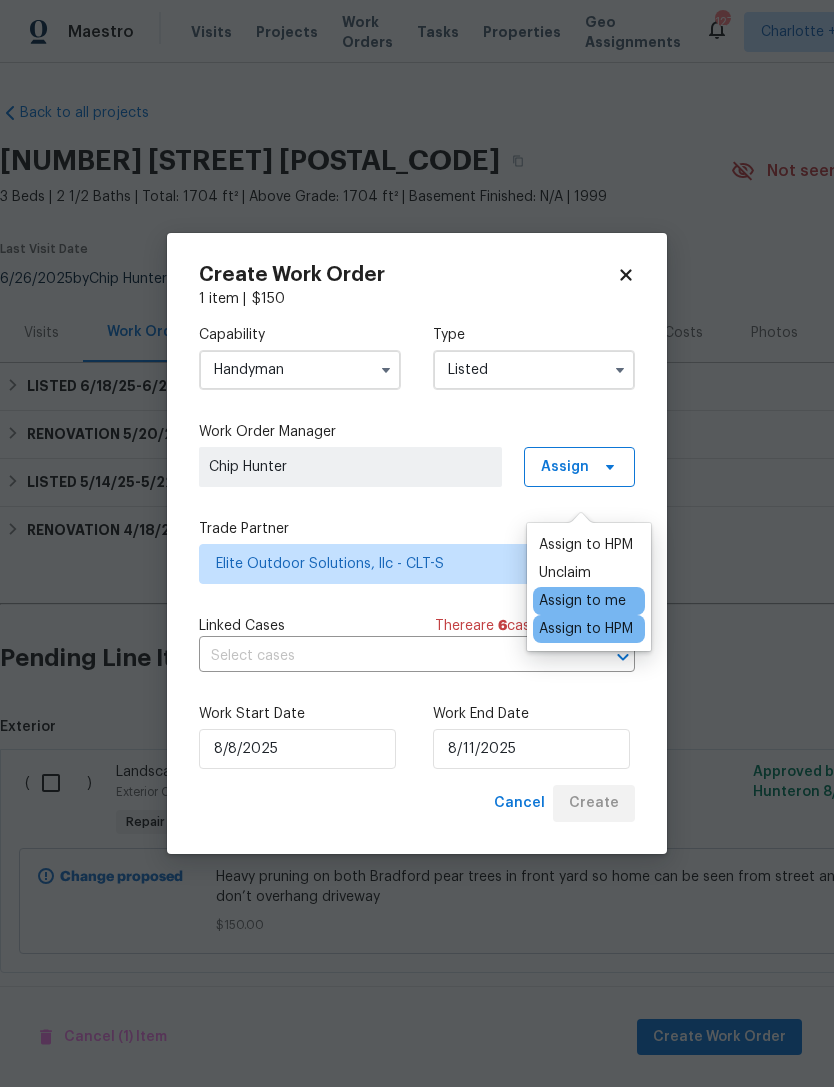 click on "Capability   Handyman Type   Listed Work Order Manager   Chip Hunter Assign Trade Partner   Elite Outdoor Solutions, llc - CLT-S Linked Cases There  are   6  case s  for this home   ​ Work Start Date   8/8/2025 Work End Date   8/11/2025" at bounding box center [417, 547] 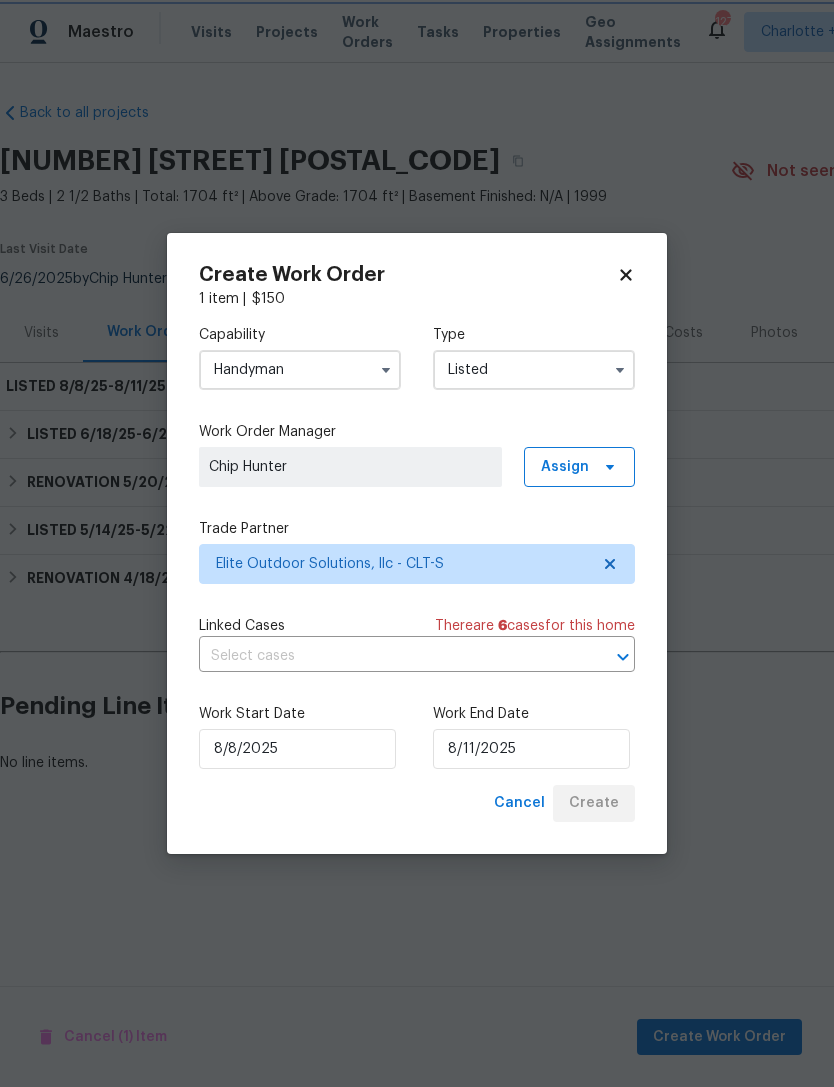 scroll, scrollTop: 0, scrollLeft: 0, axis: both 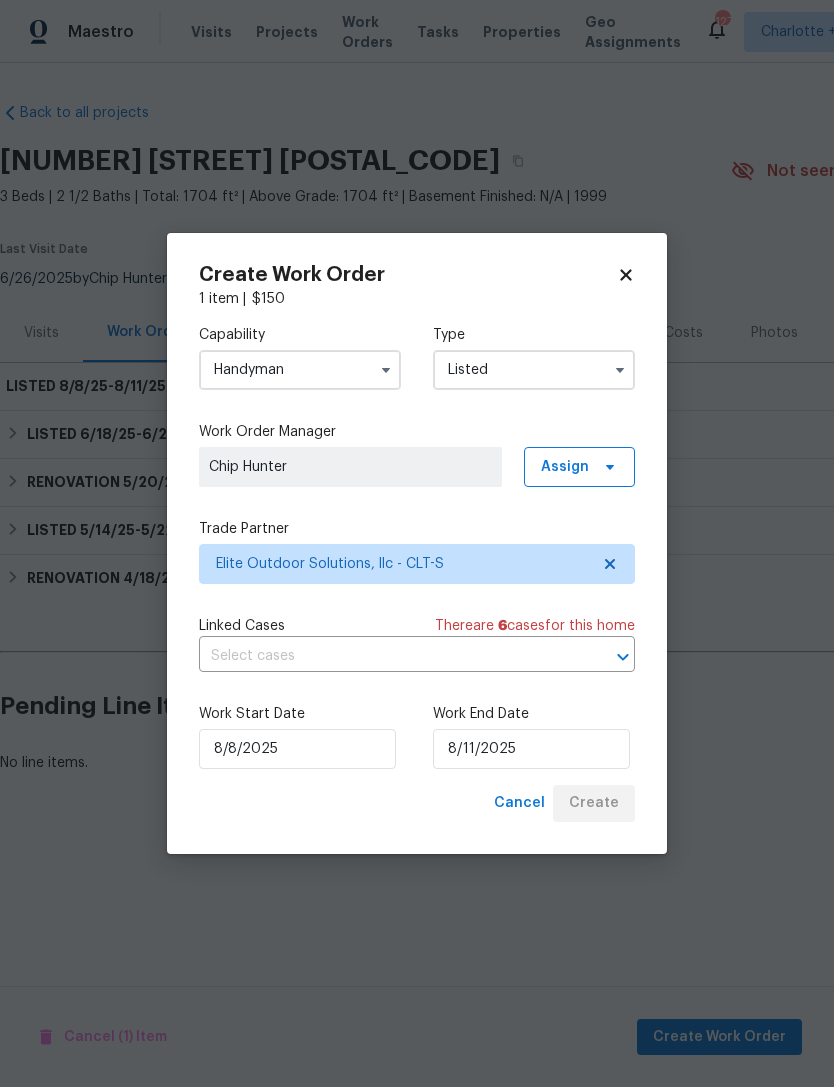 click on "Work Start Date   [DATE] Work End Date   [DATE]" at bounding box center [417, 736] 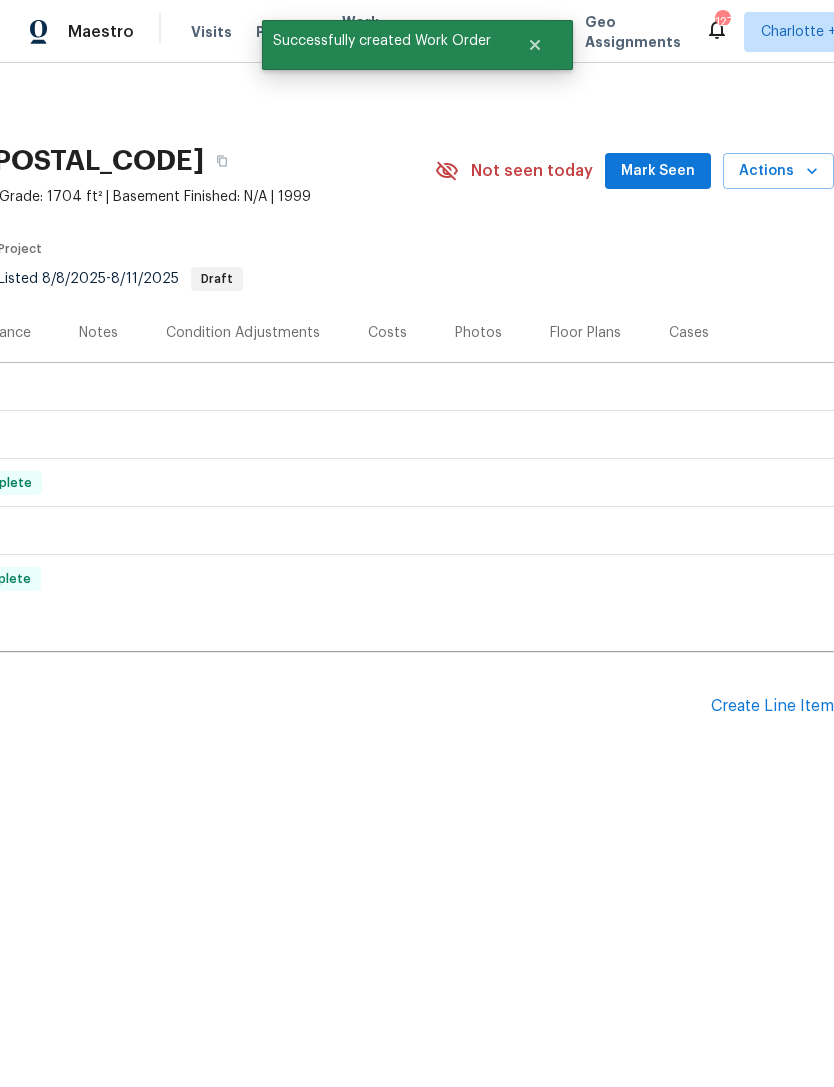 scroll, scrollTop: 0, scrollLeft: 296, axis: horizontal 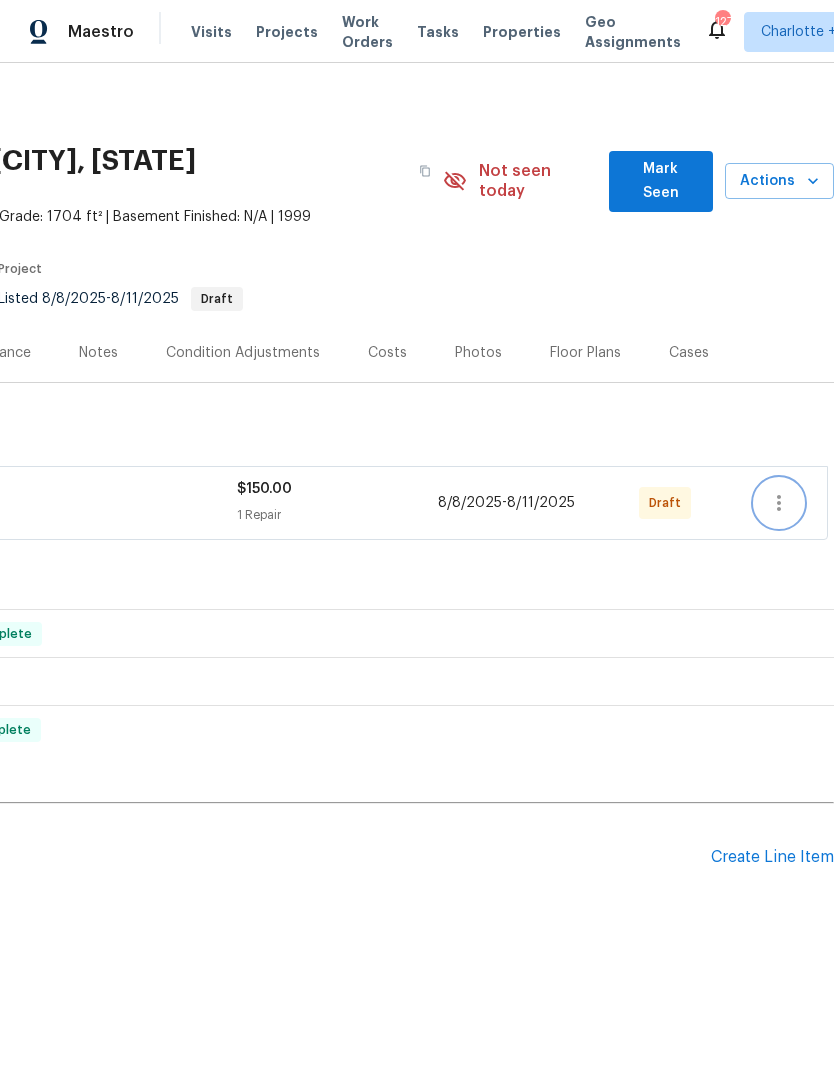 click 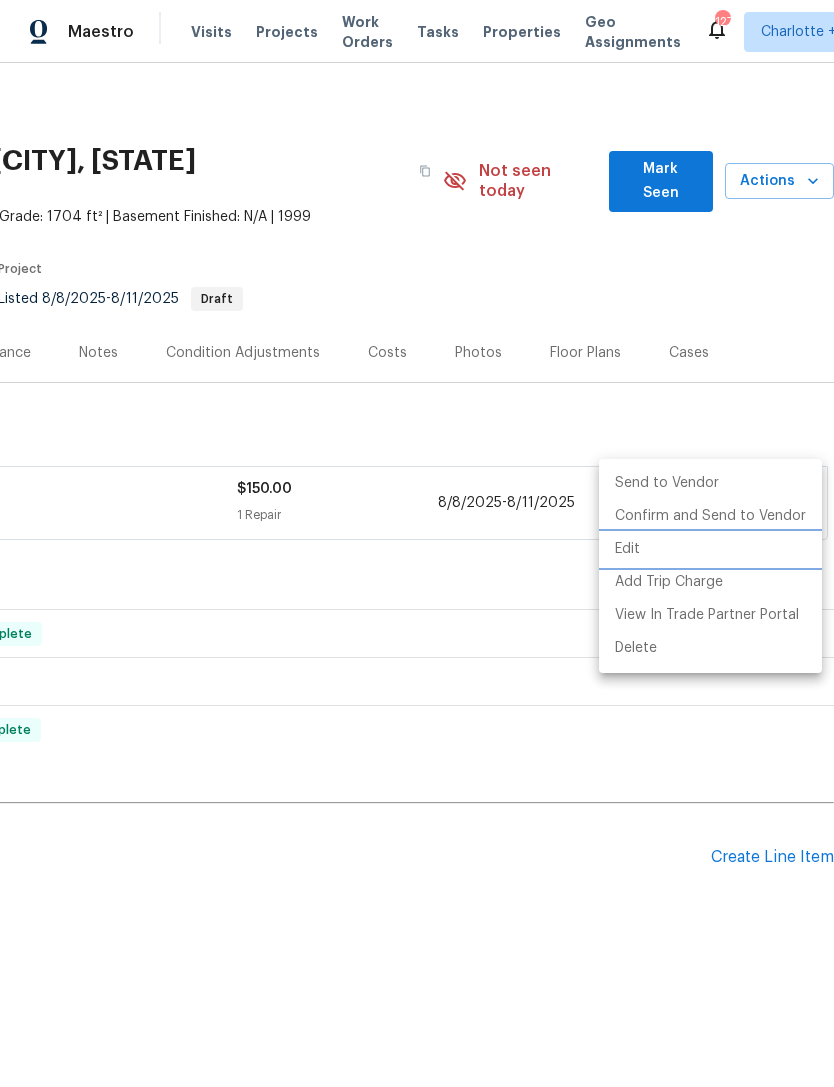 click on "Edit" at bounding box center [710, 549] 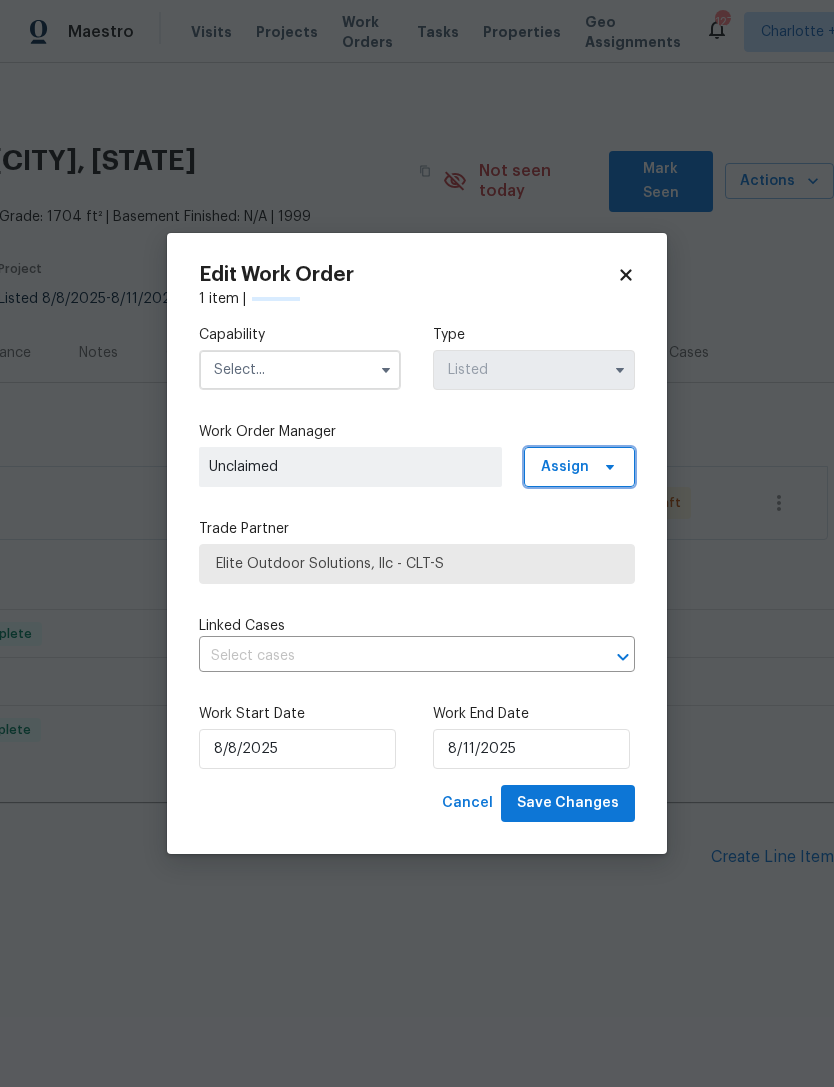 click 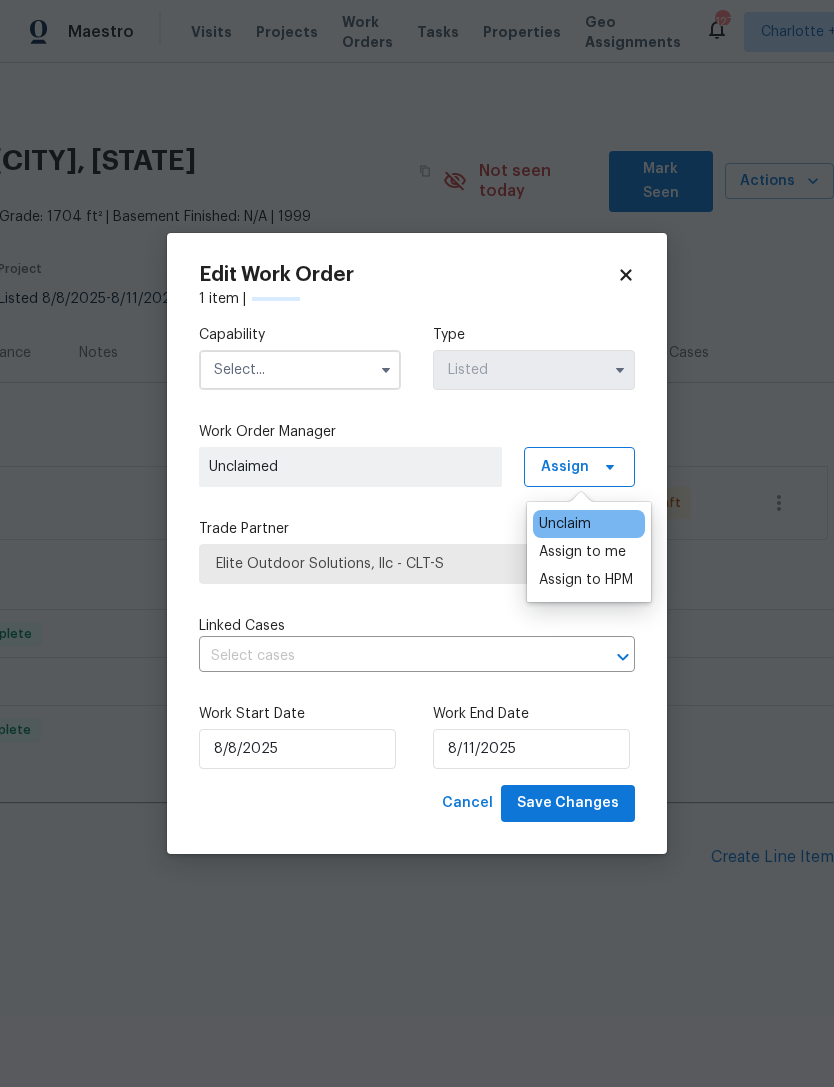click on "Assign to me" at bounding box center (582, 552) 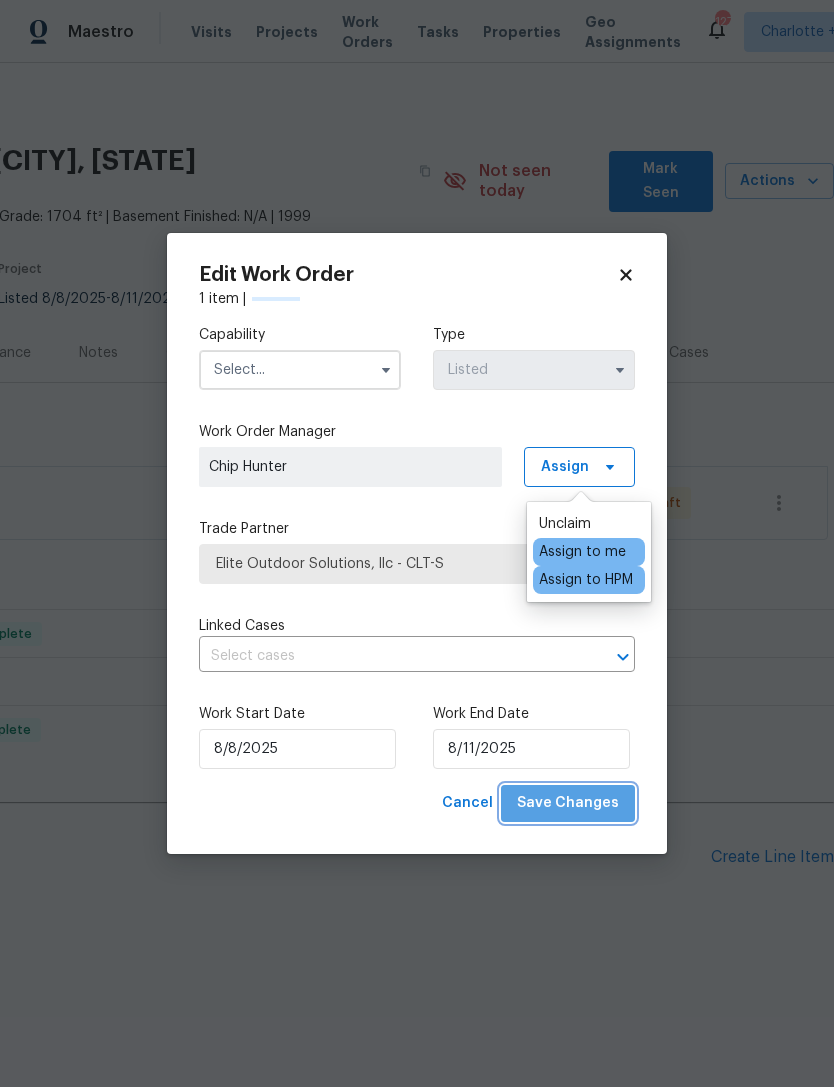 click on "Save Changes" at bounding box center (568, 803) 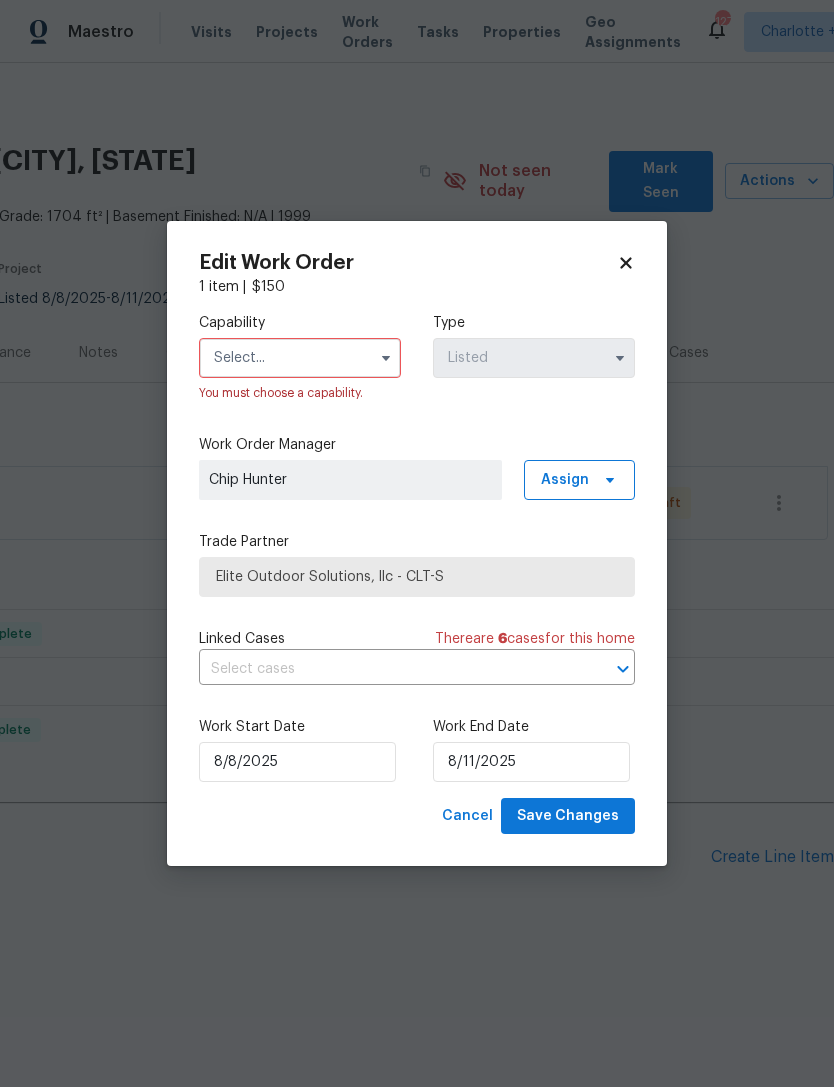click at bounding box center [300, 358] 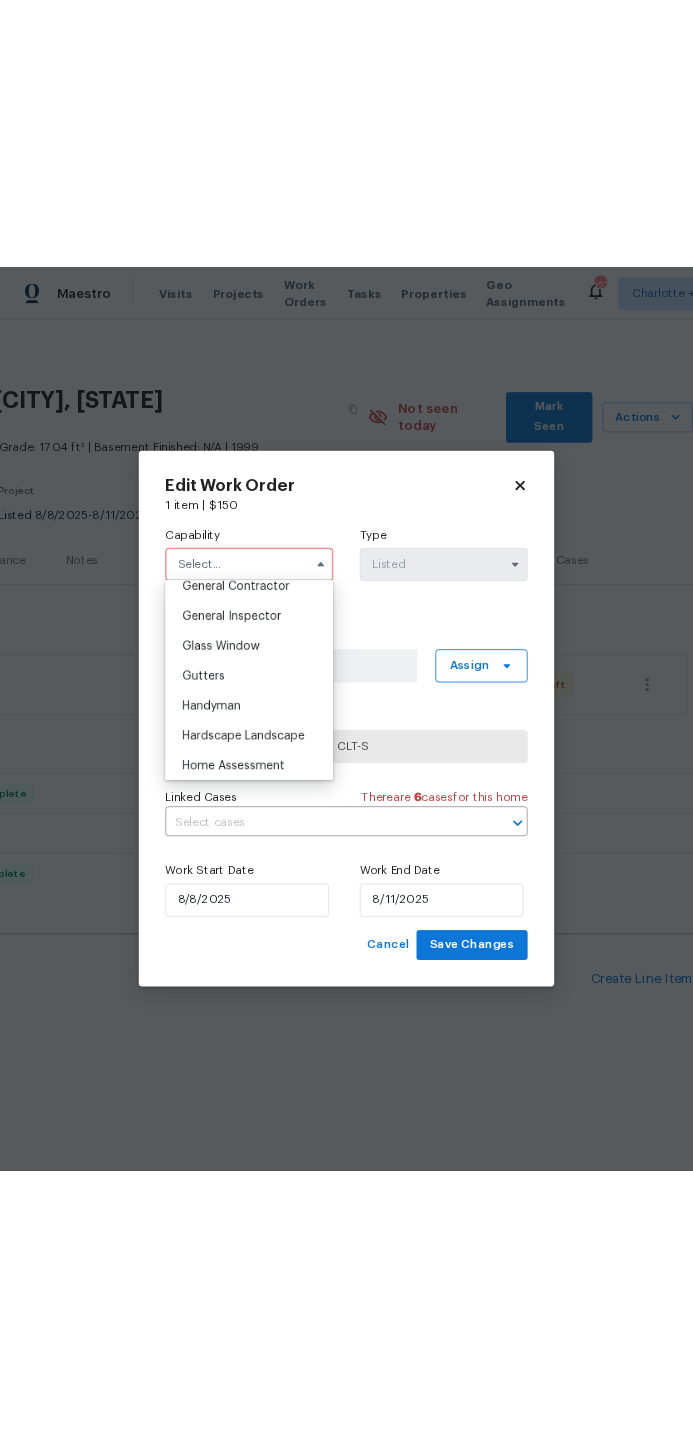 scroll, scrollTop: 978, scrollLeft: 0, axis: vertical 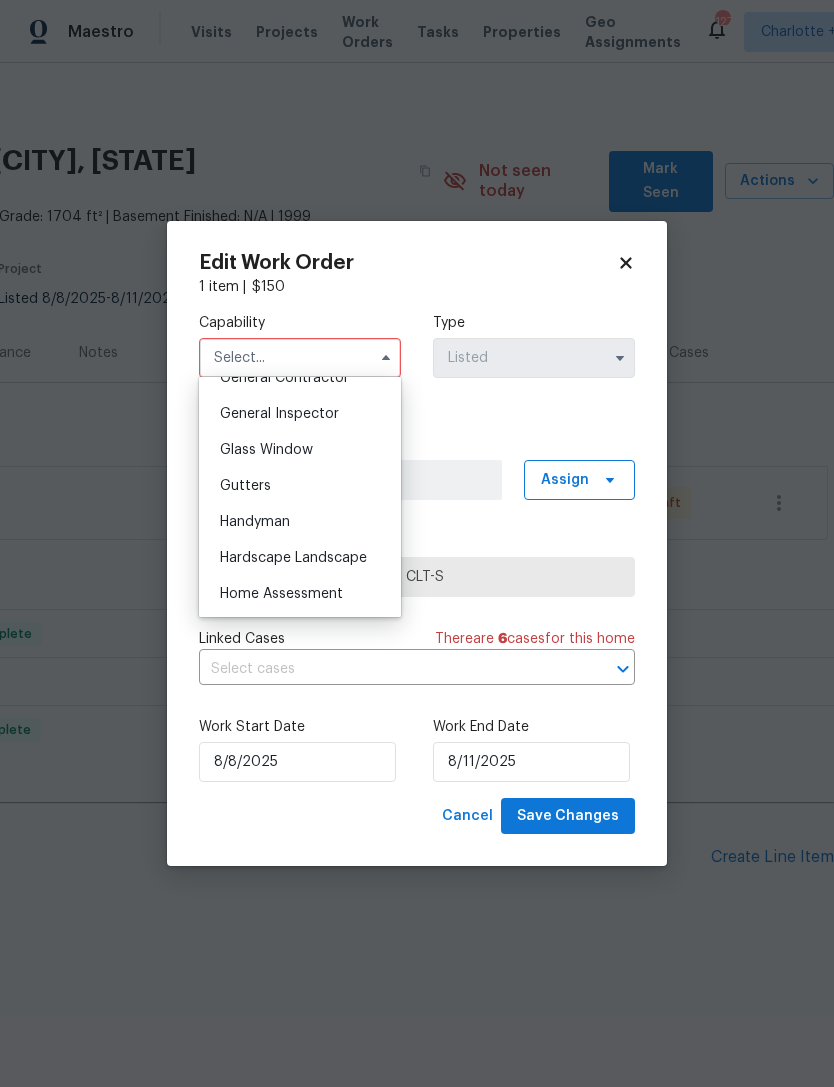 click on "Handyman" at bounding box center [255, 522] 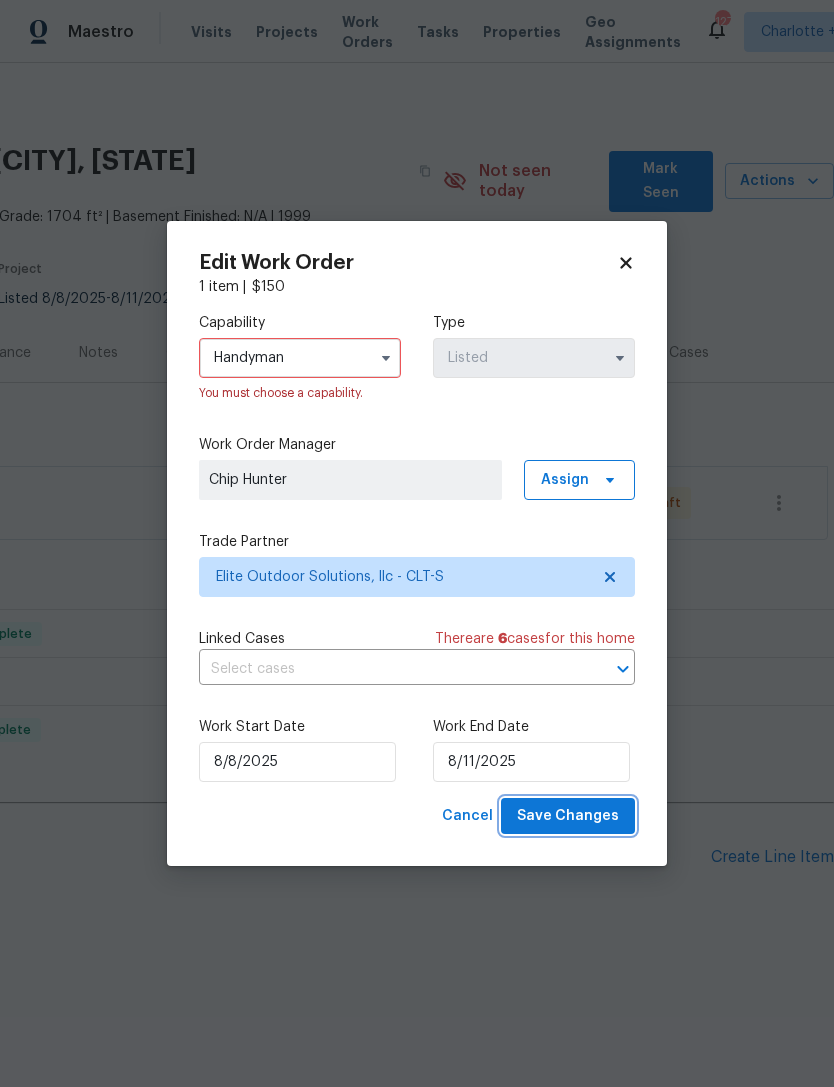 click on "Save Changes" at bounding box center (568, 816) 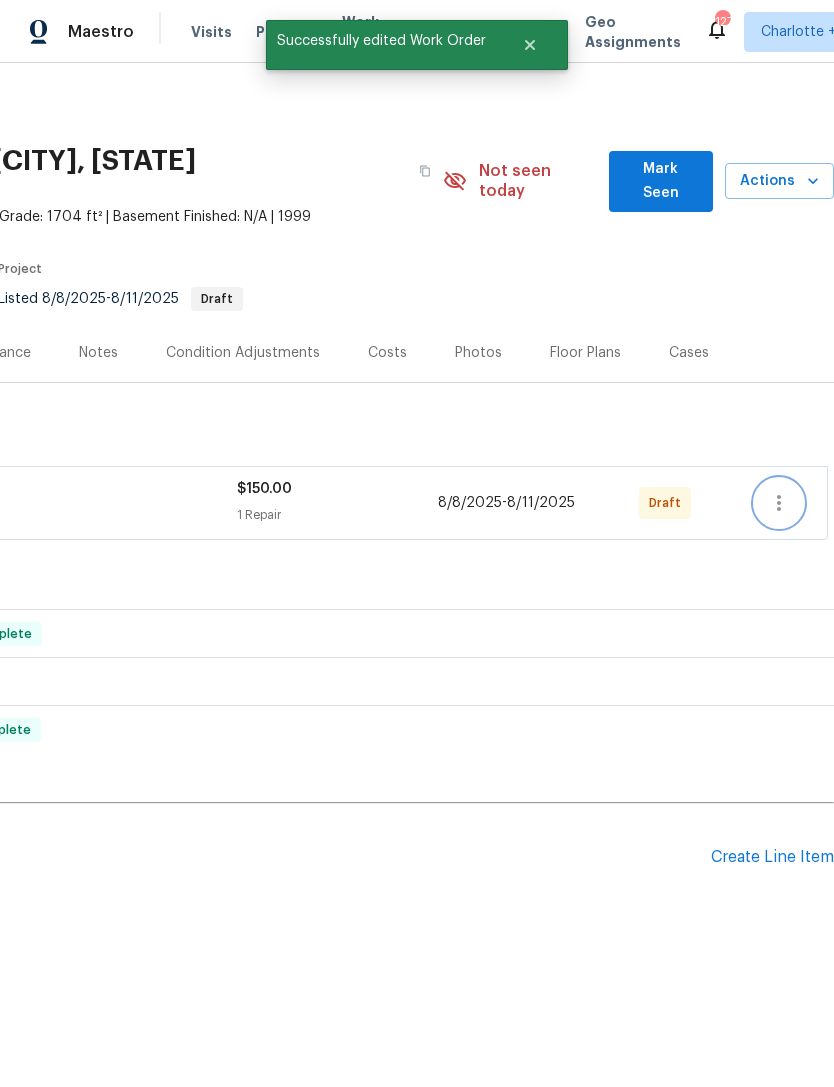 click 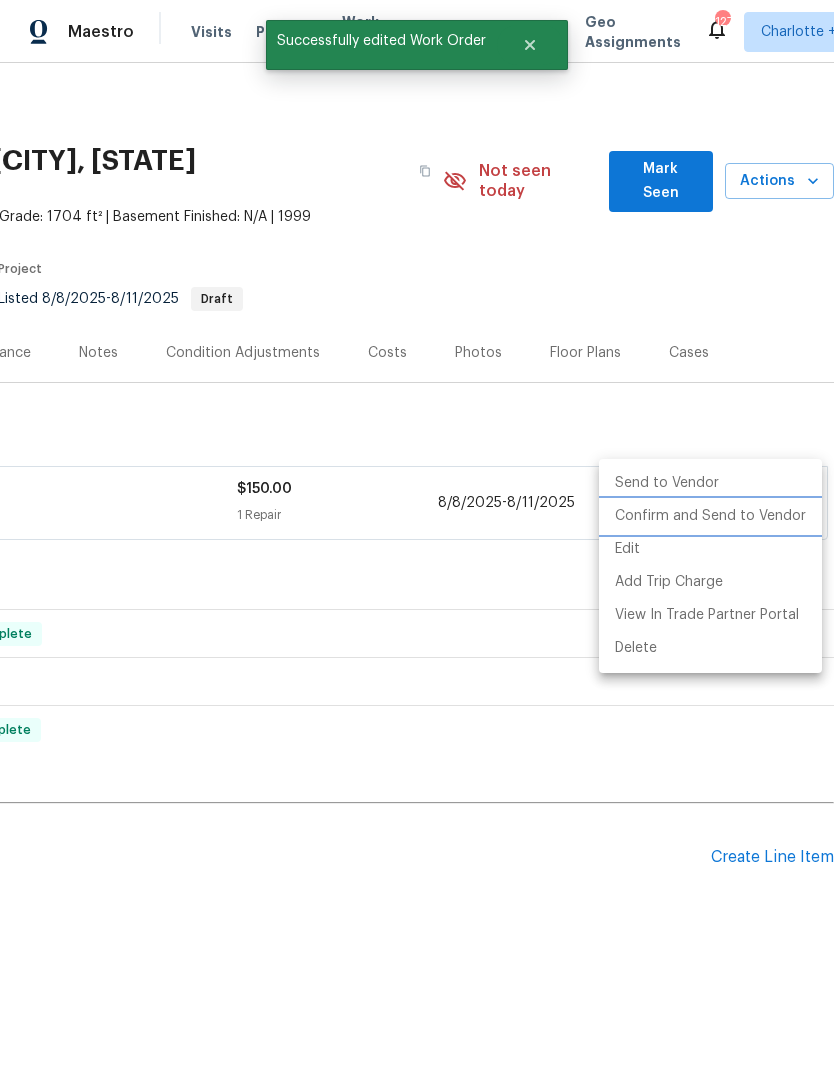 click on "Confirm and Send to Vendor" at bounding box center [710, 516] 